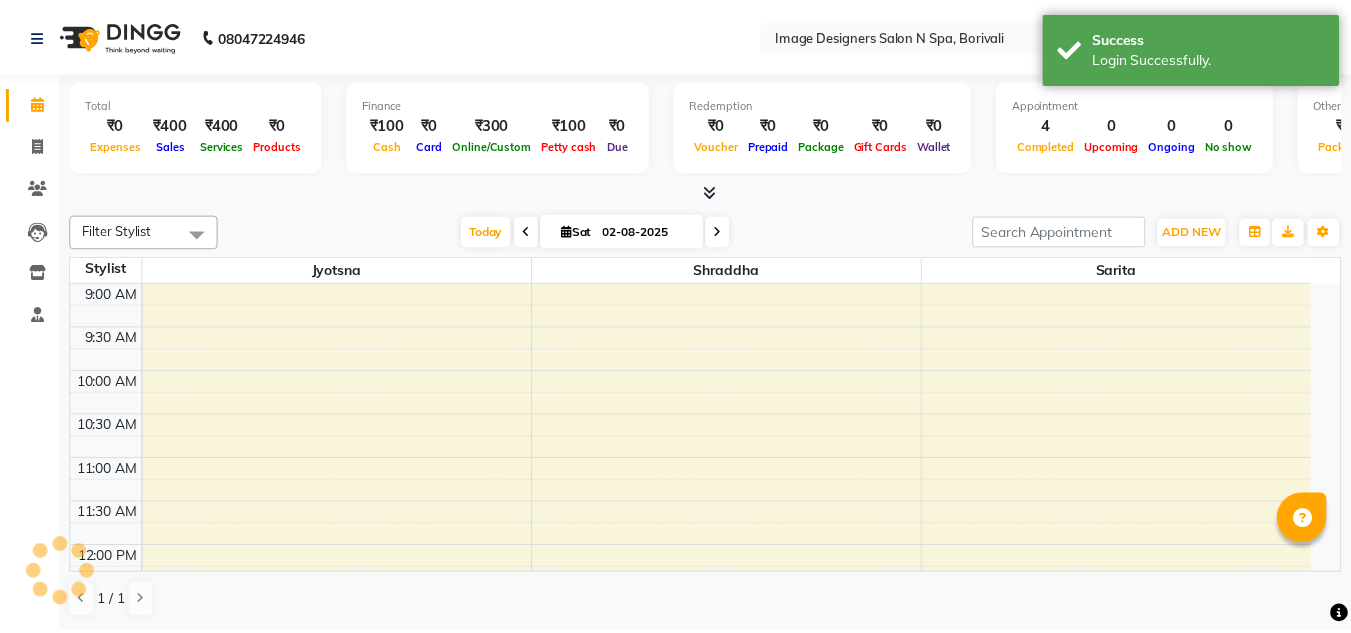 scroll, scrollTop: 0, scrollLeft: 0, axis: both 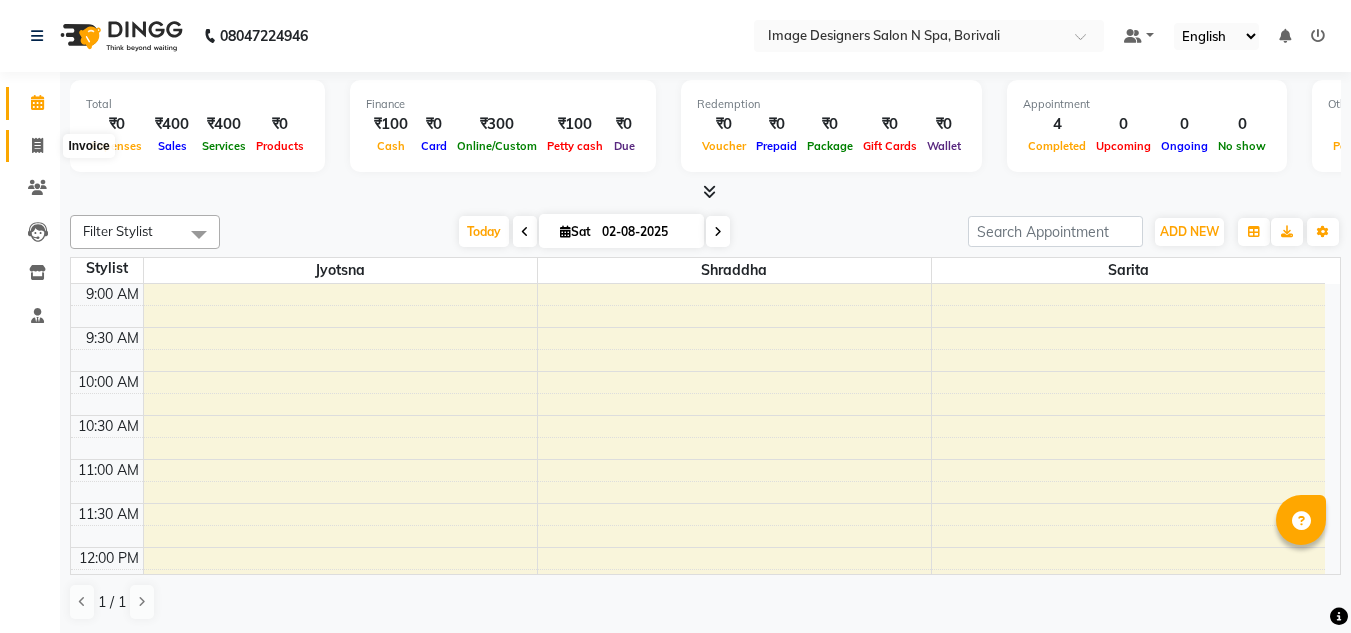 click 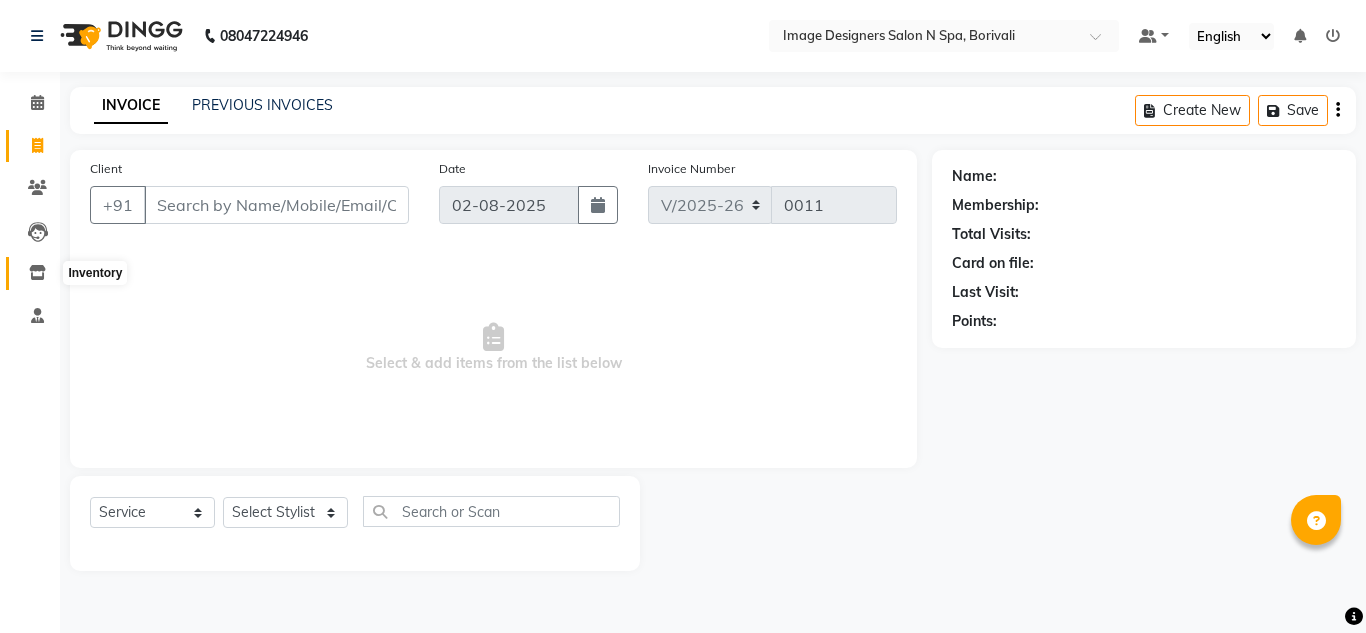 click 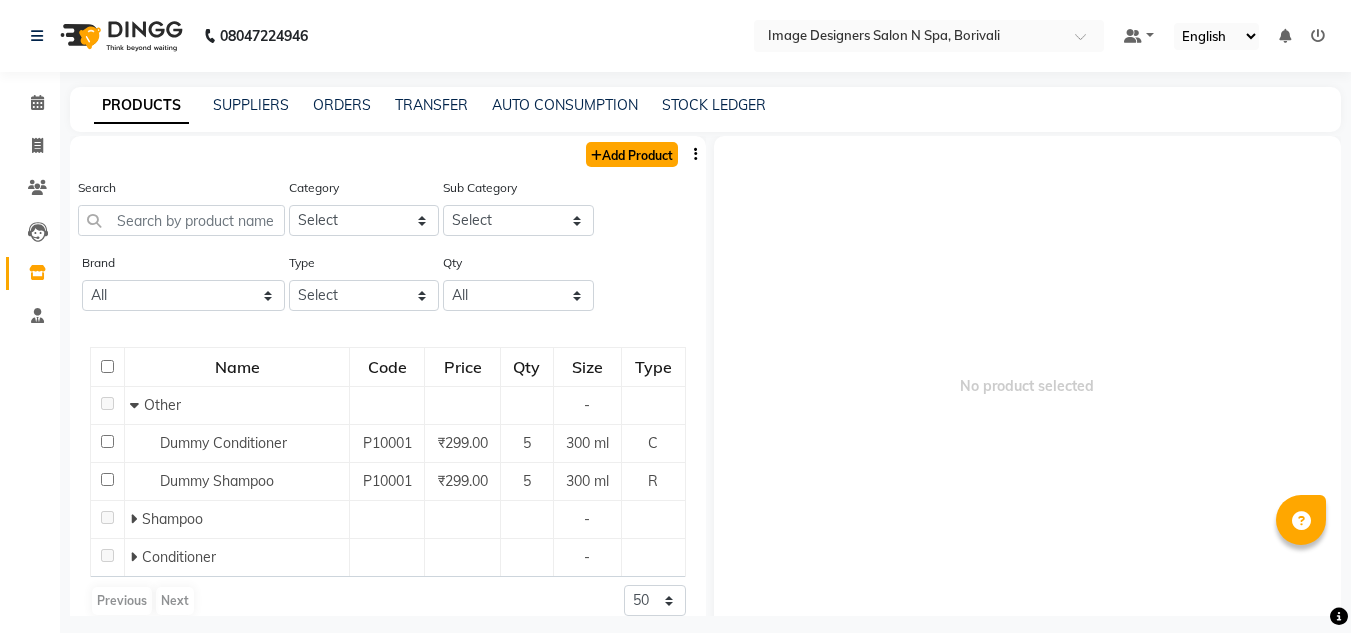click on "Add Product" 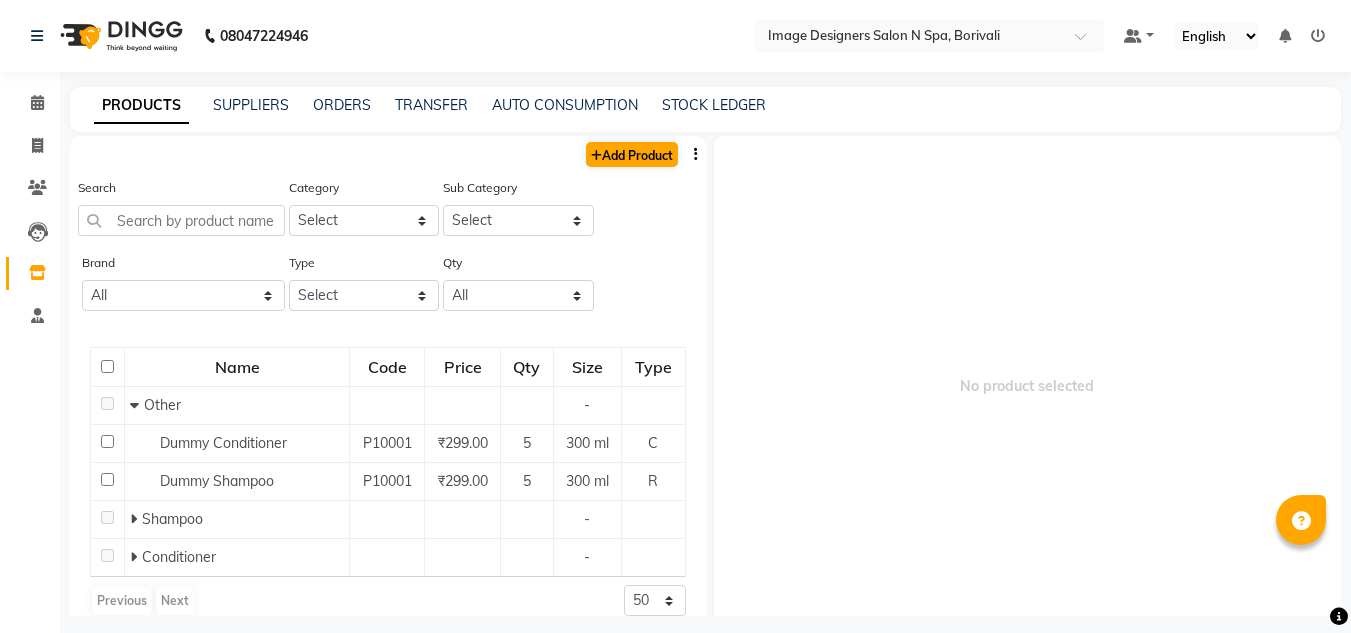 select on "true" 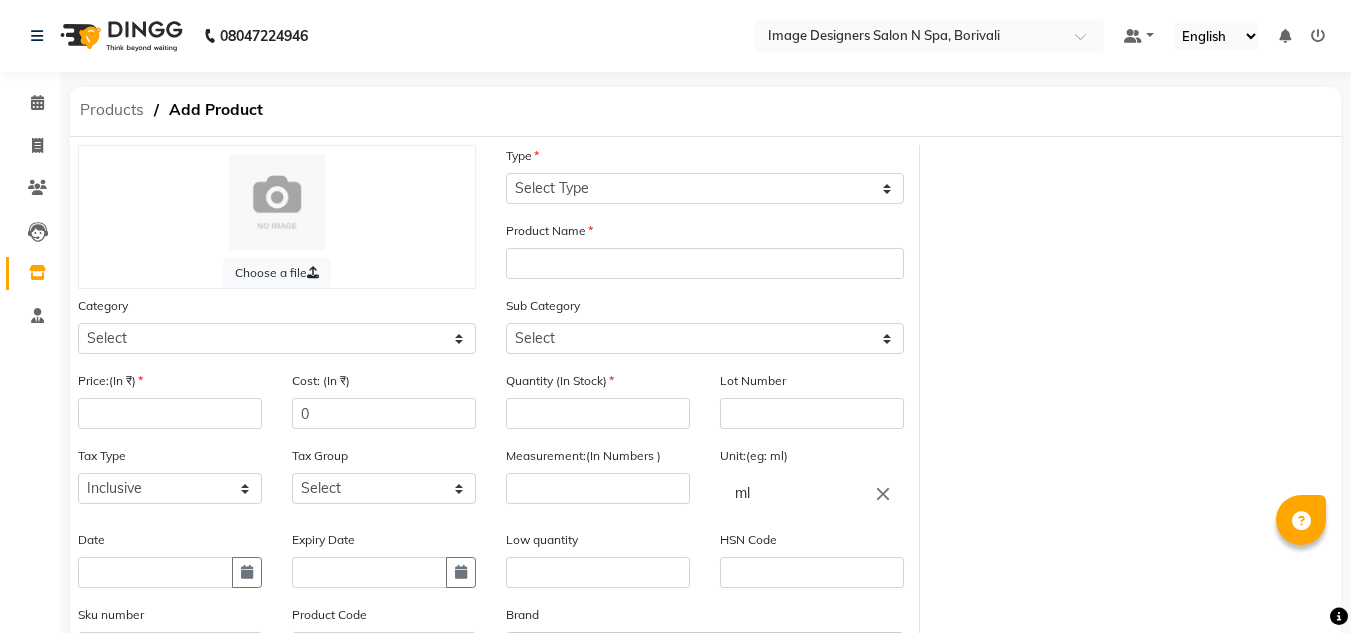 click on "Products" 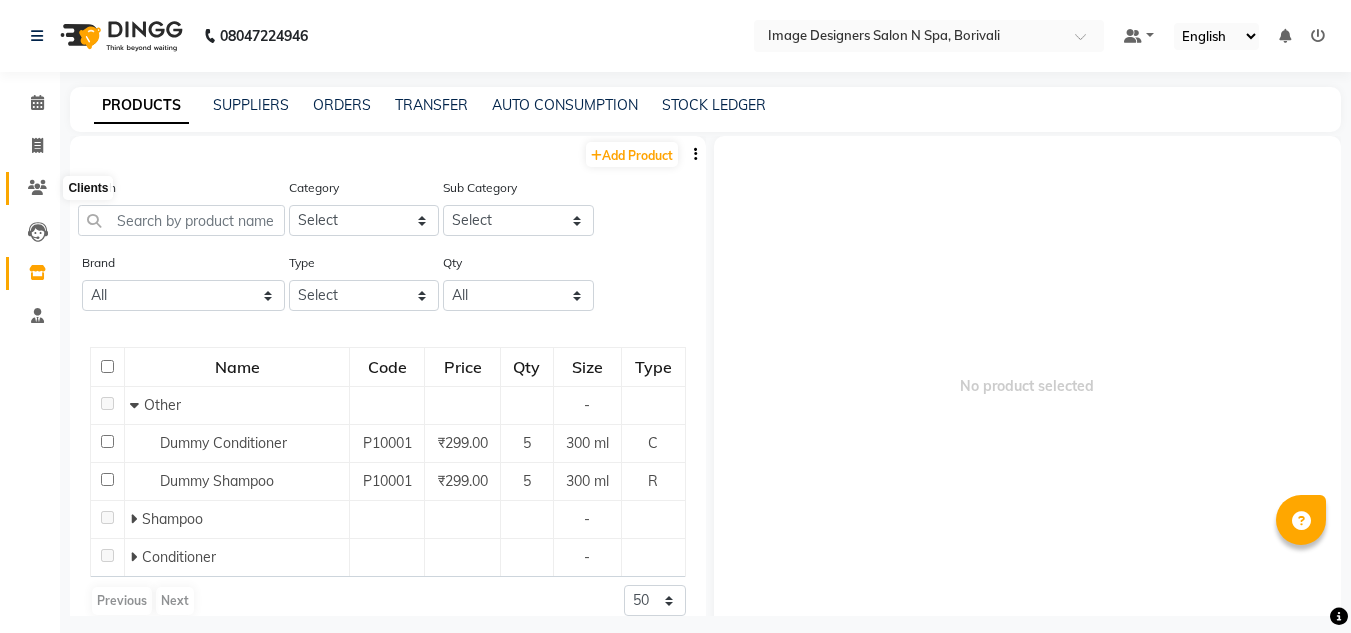 click 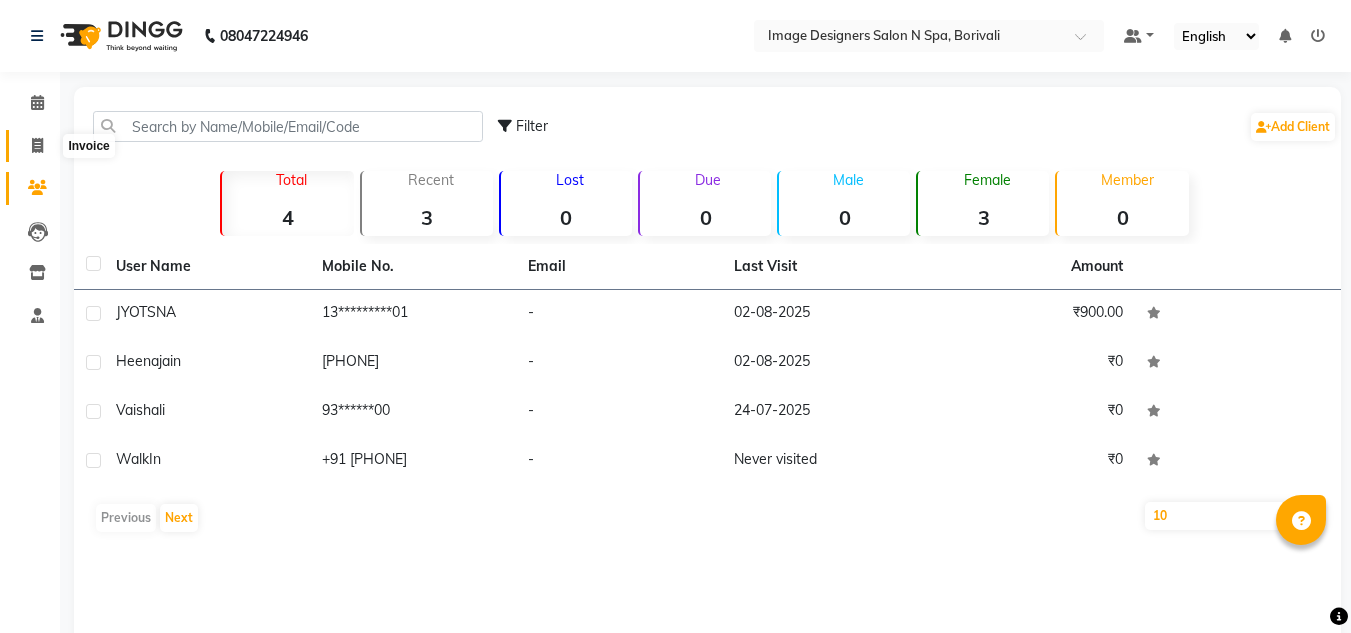 click 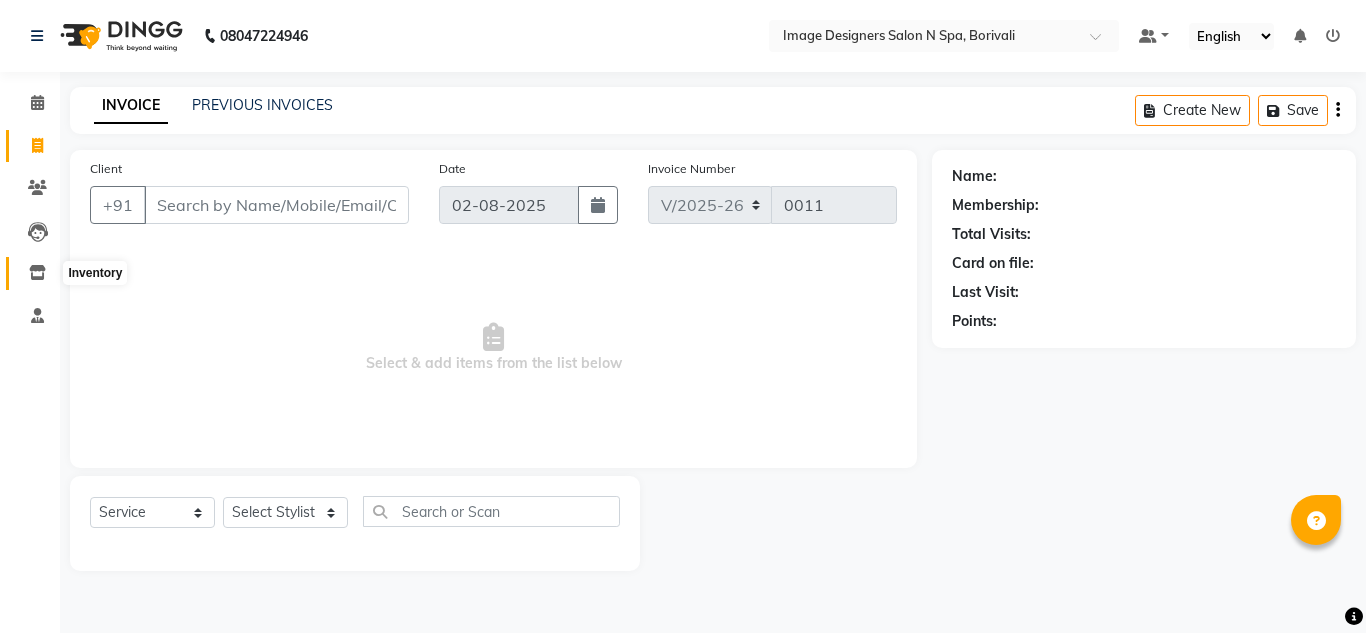 click 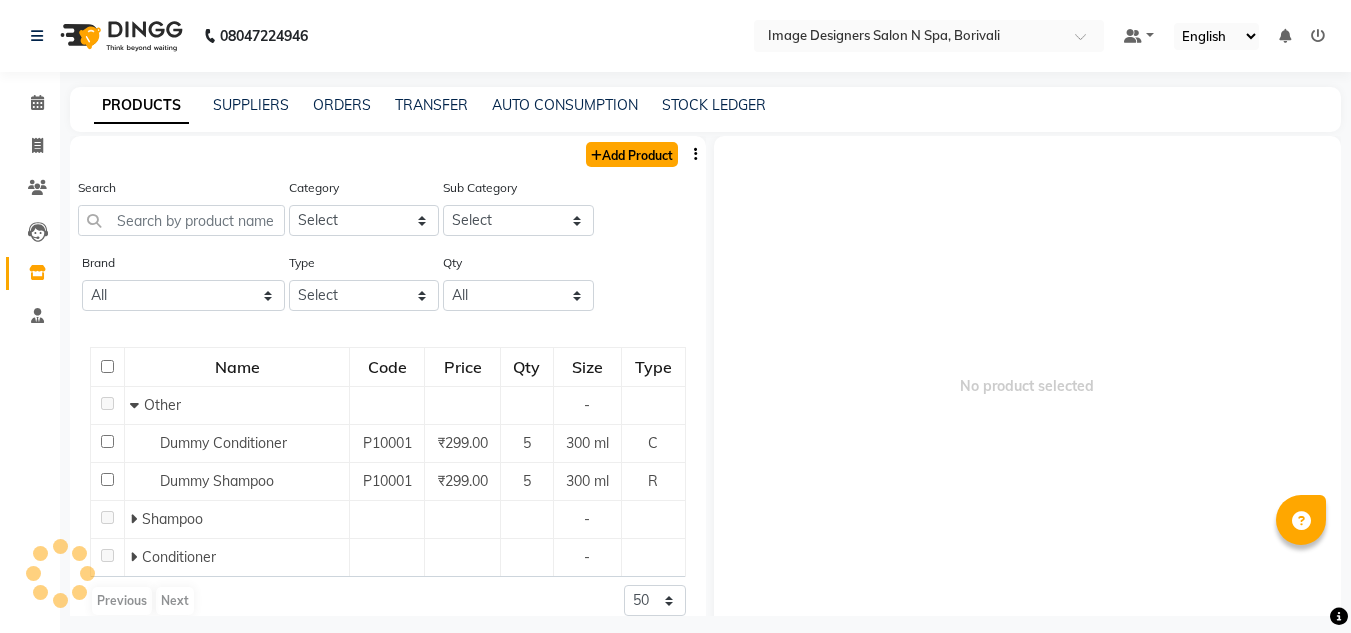 click on "Add Product" 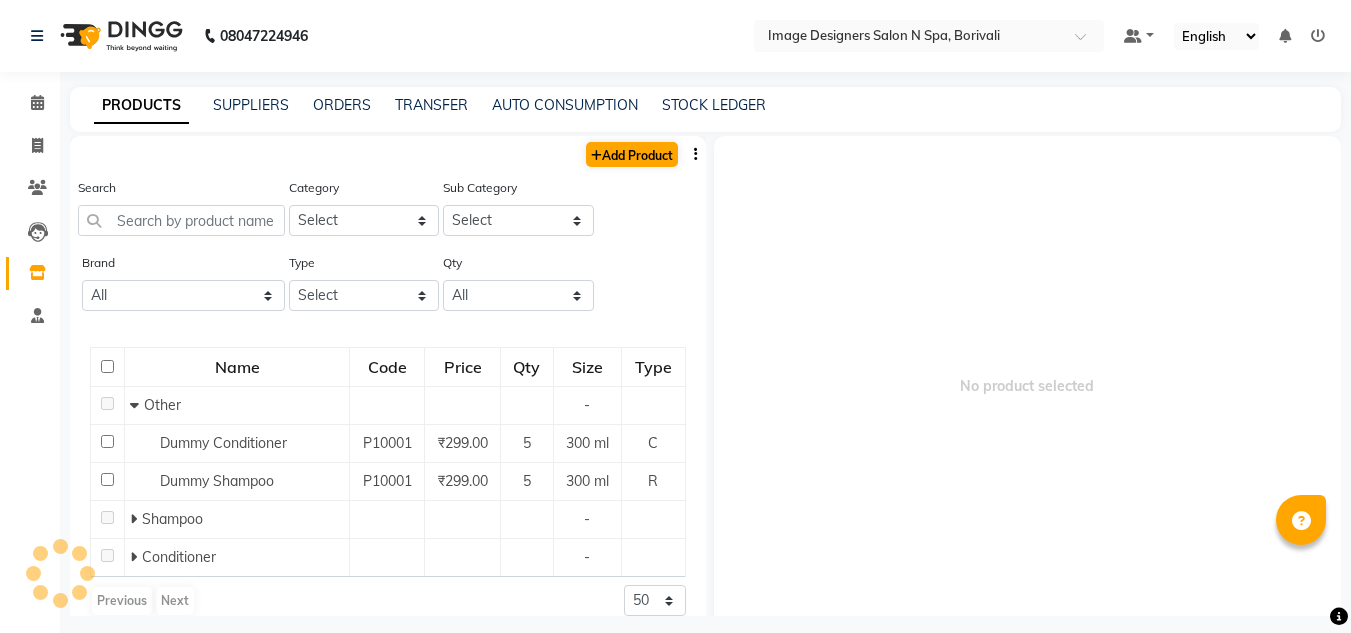 select on "true" 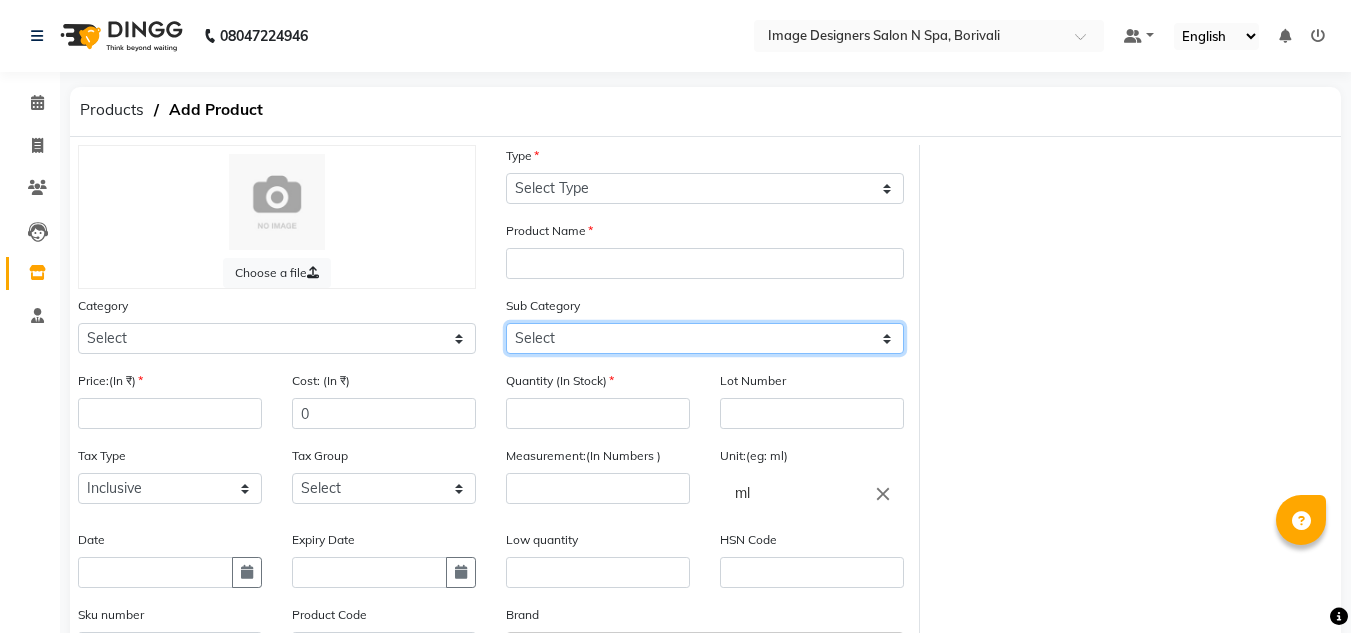 click on "Select" 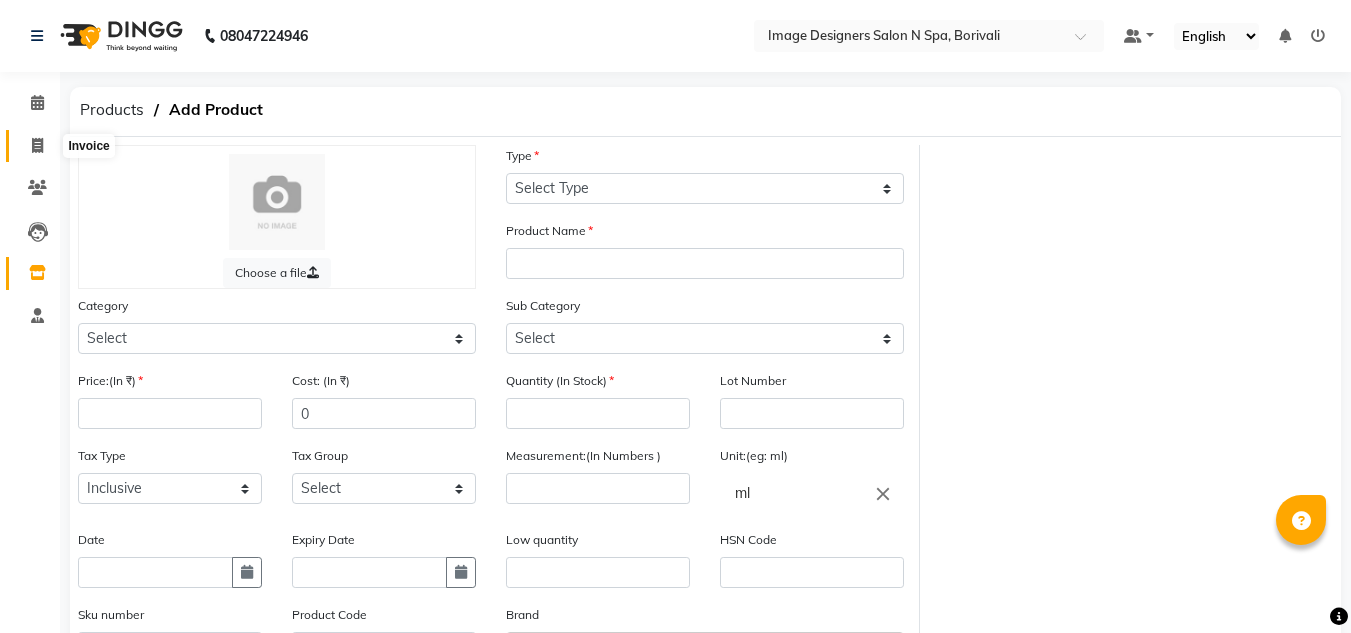click 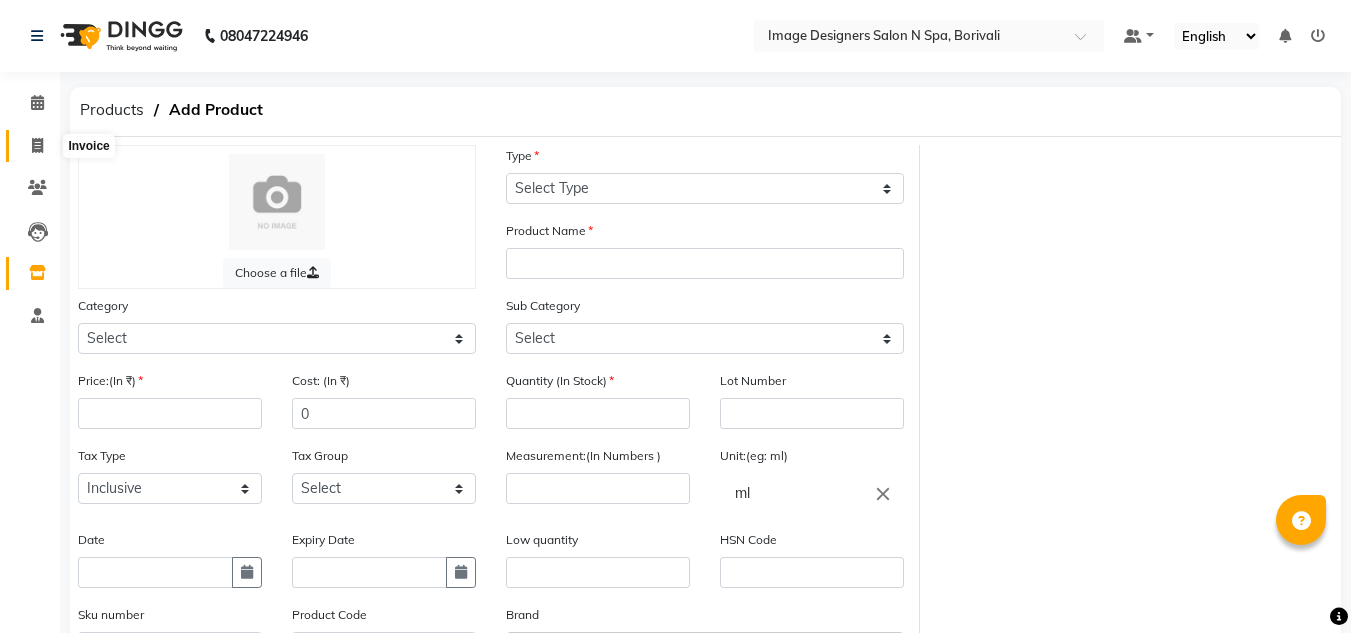 select on "8626" 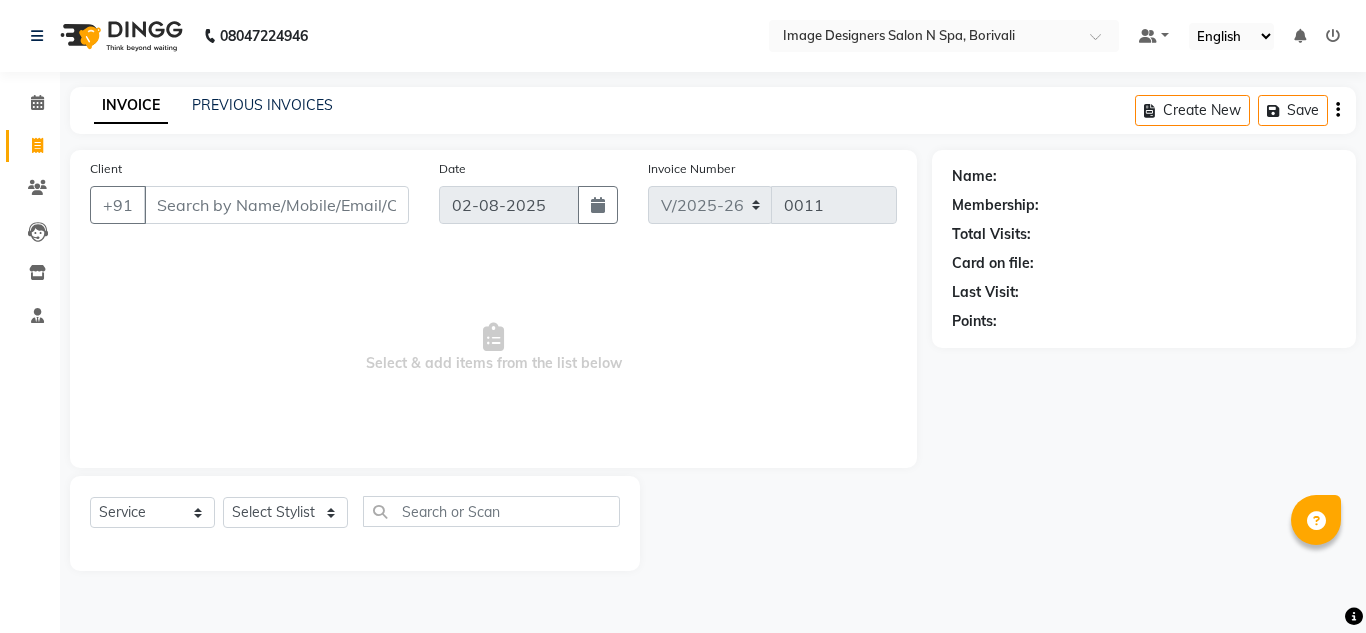 click on "Client" at bounding box center (276, 205) 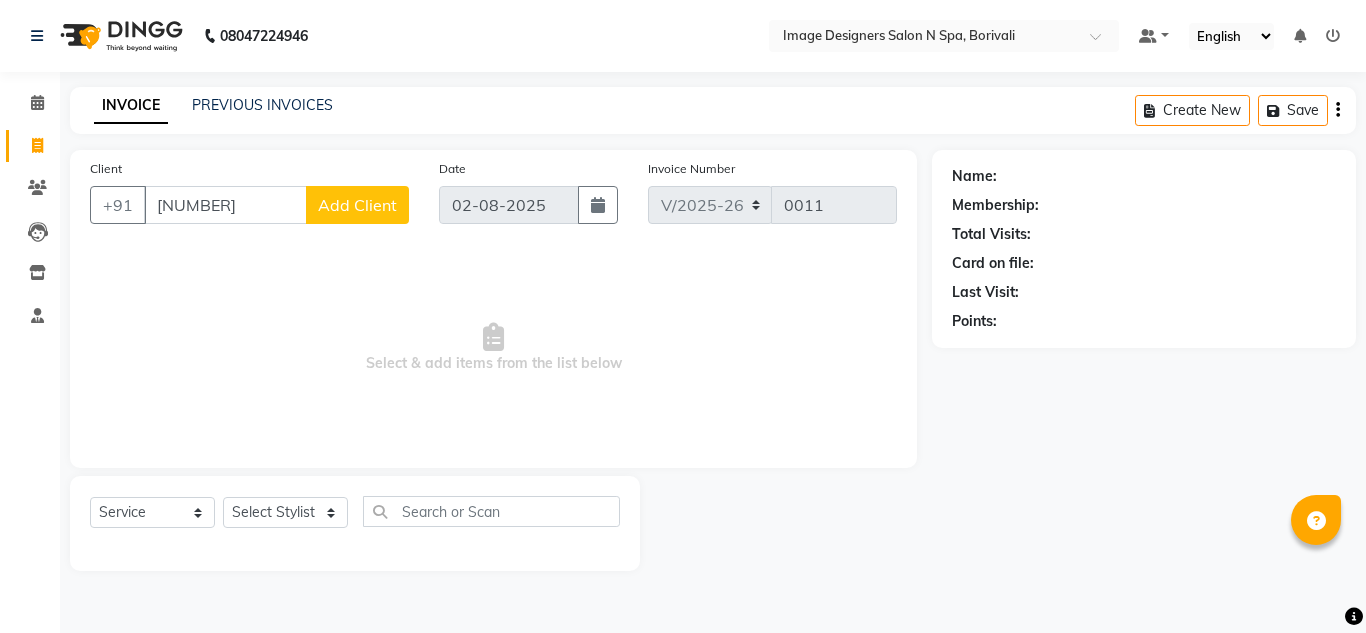 type on "[NUMBER]" 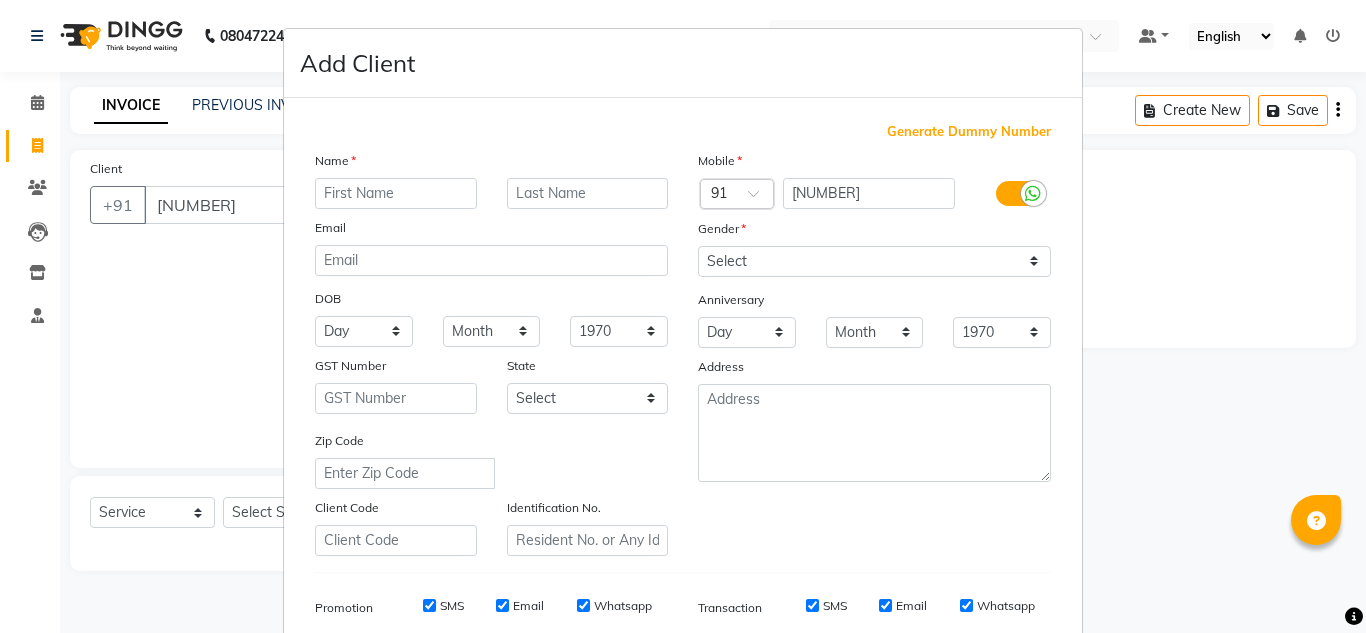 click at bounding box center [396, 193] 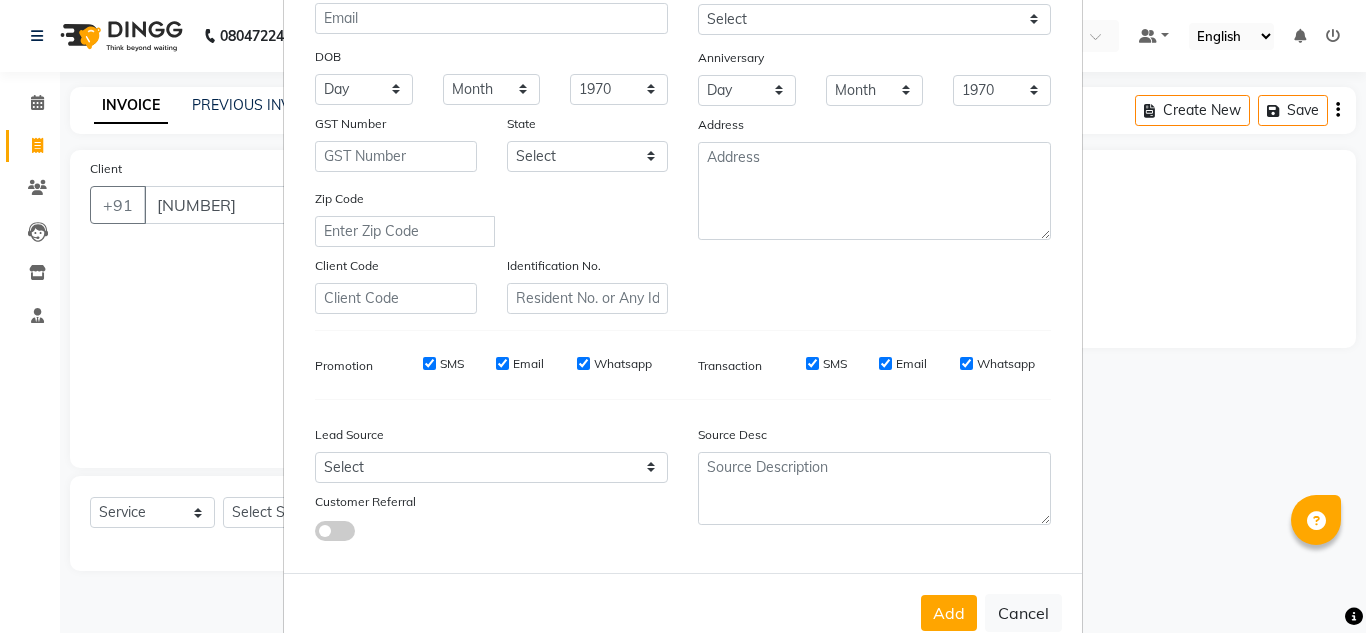 scroll, scrollTop: 244, scrollLeft: 0, axis: vertical 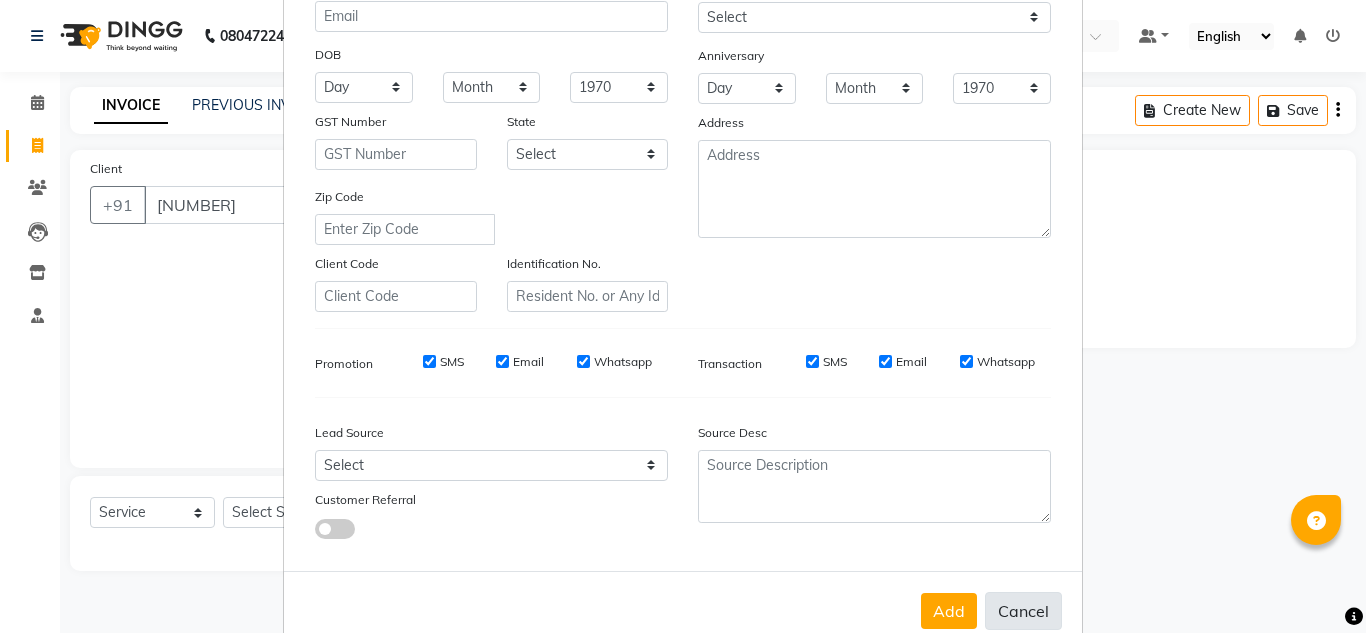 click on "Cancel" at bounding box center (1023, 611) 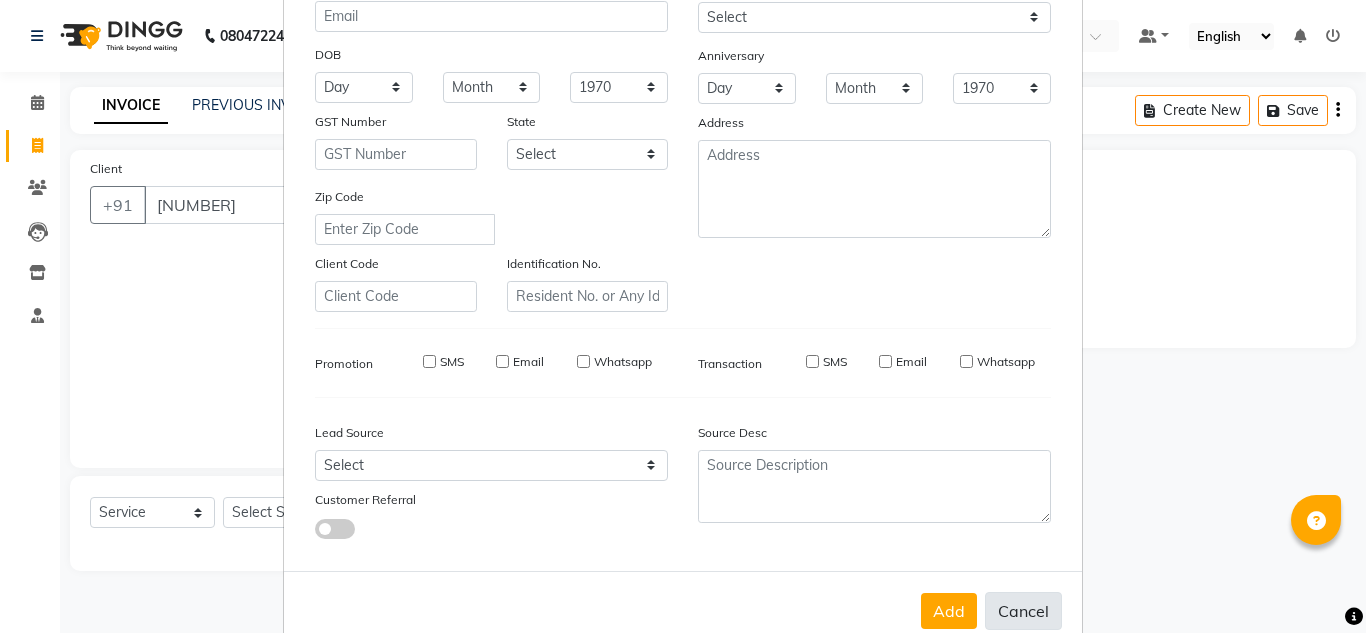 select 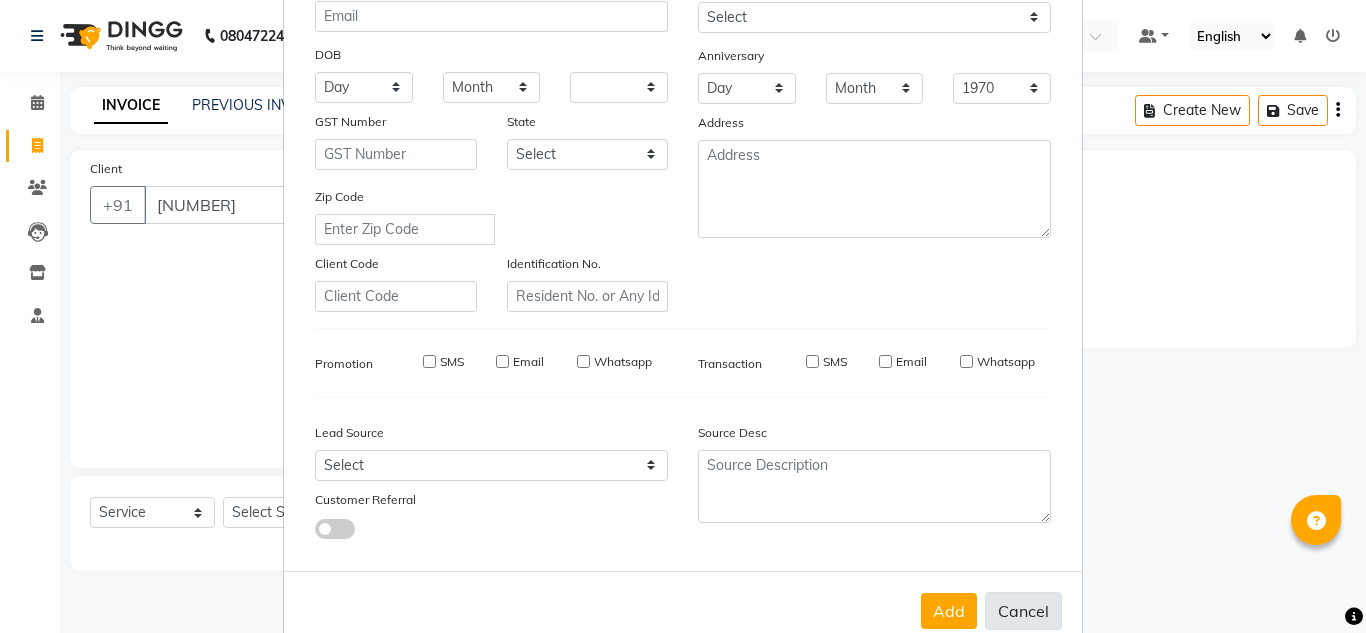 select 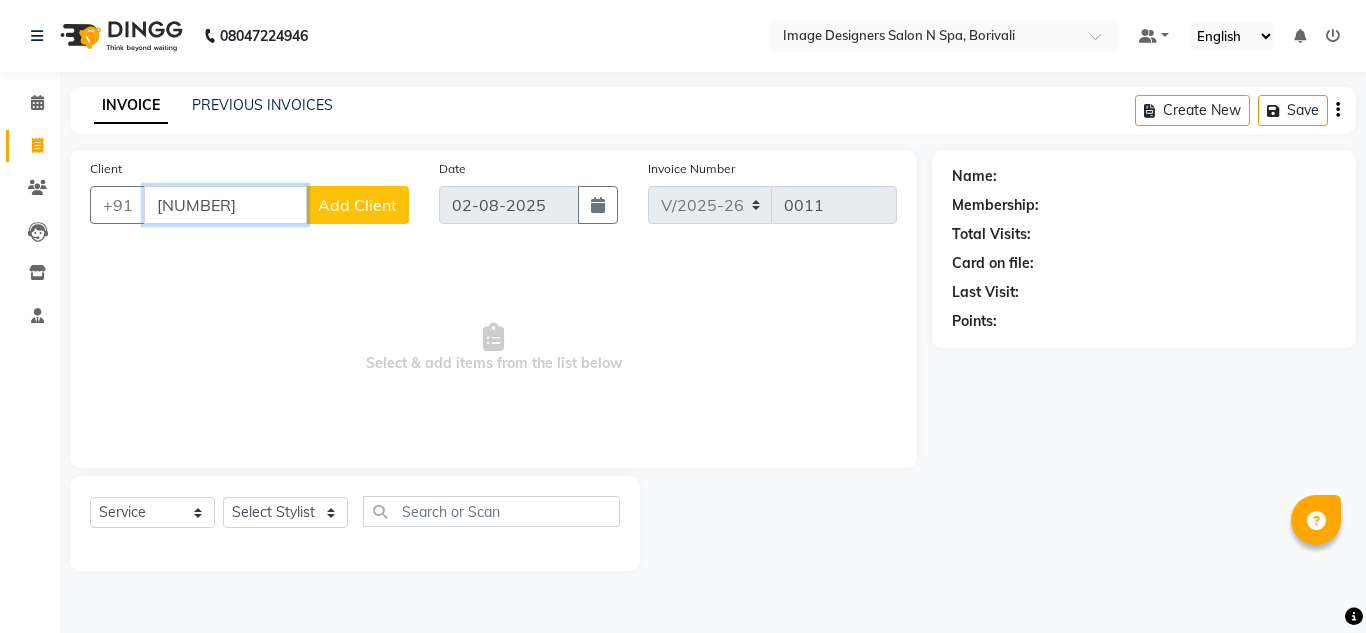 click on "[NUMBER]" at bounding box center [225, 205] 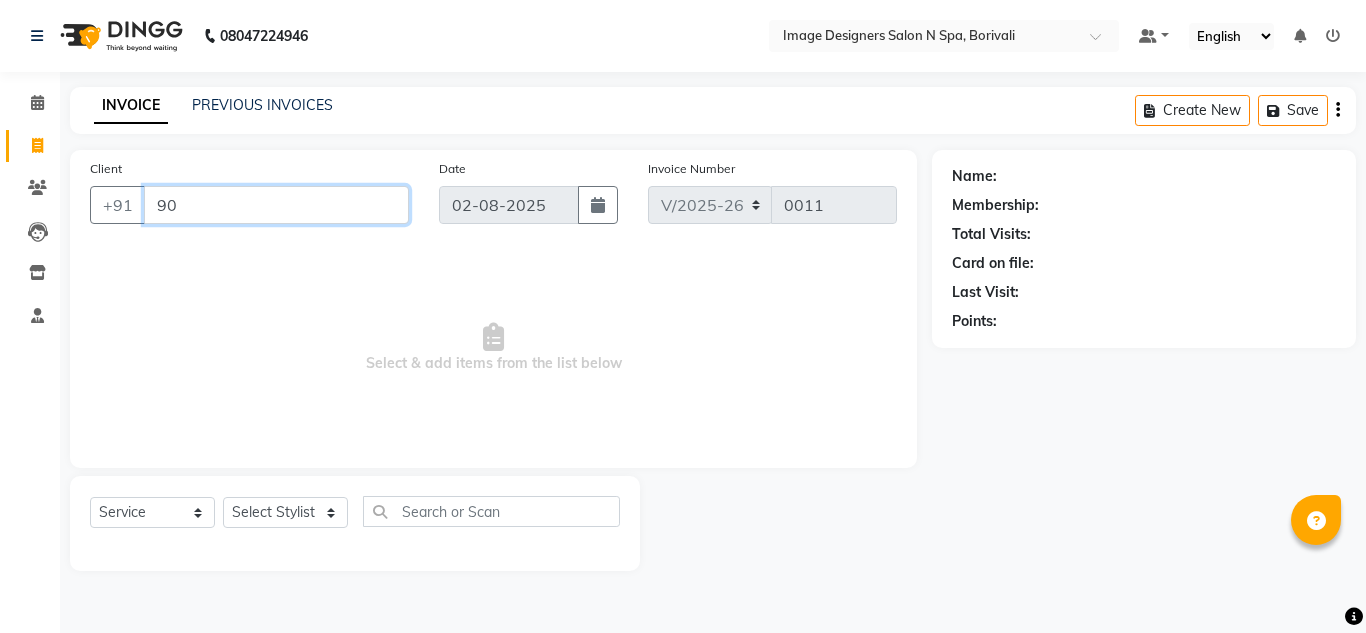 type on "9" 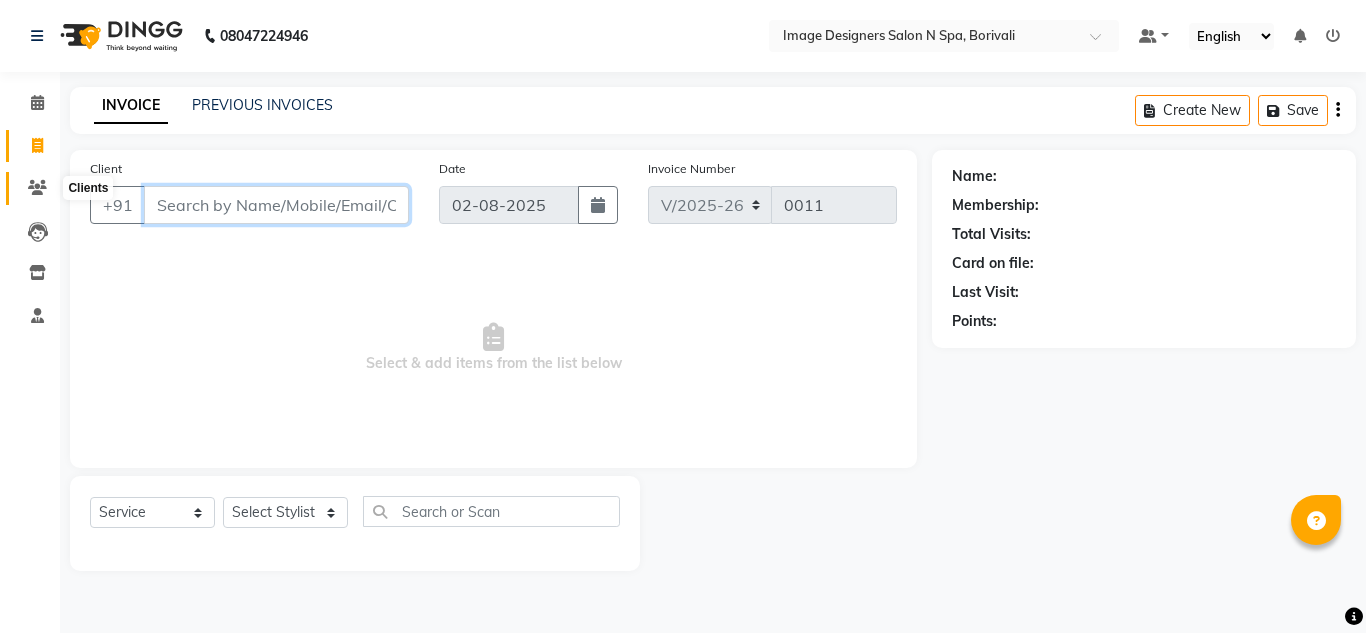 type 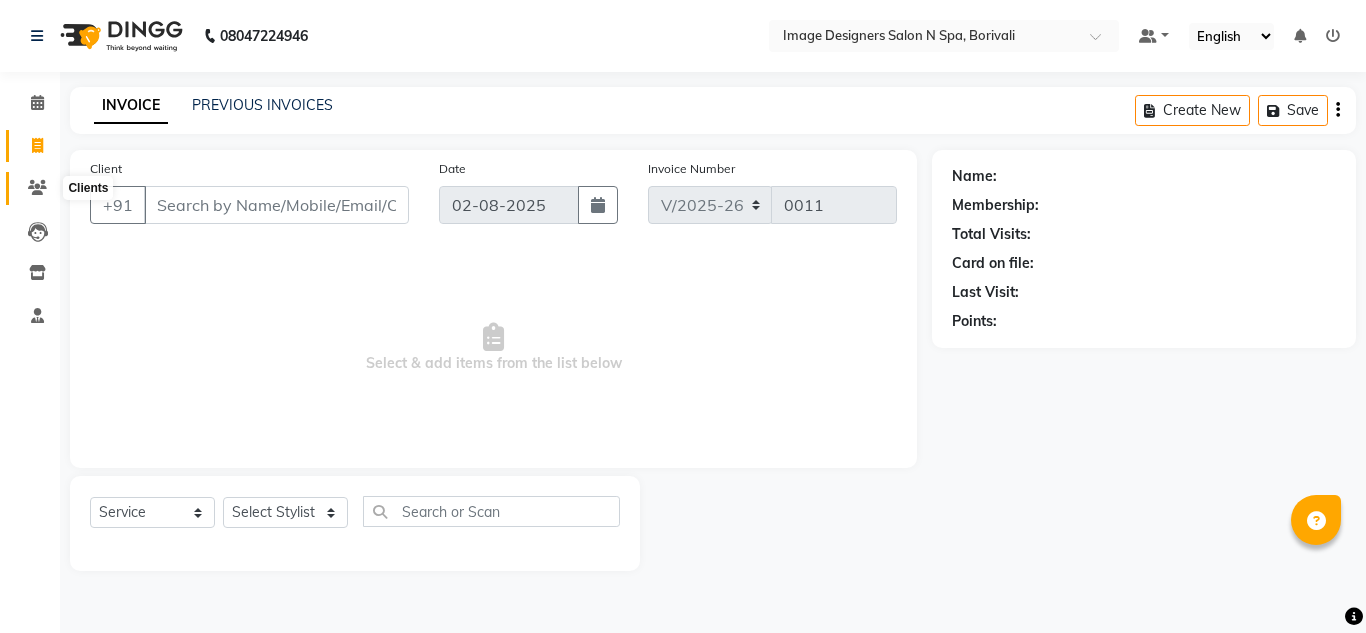 click 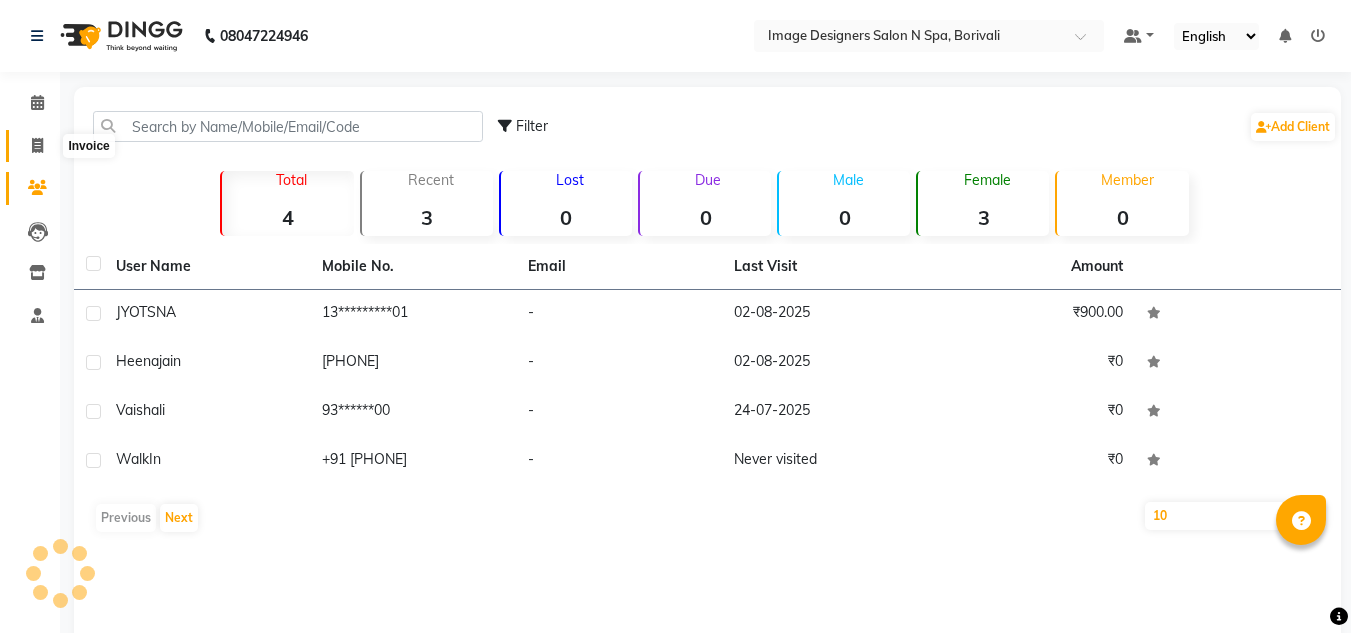 click 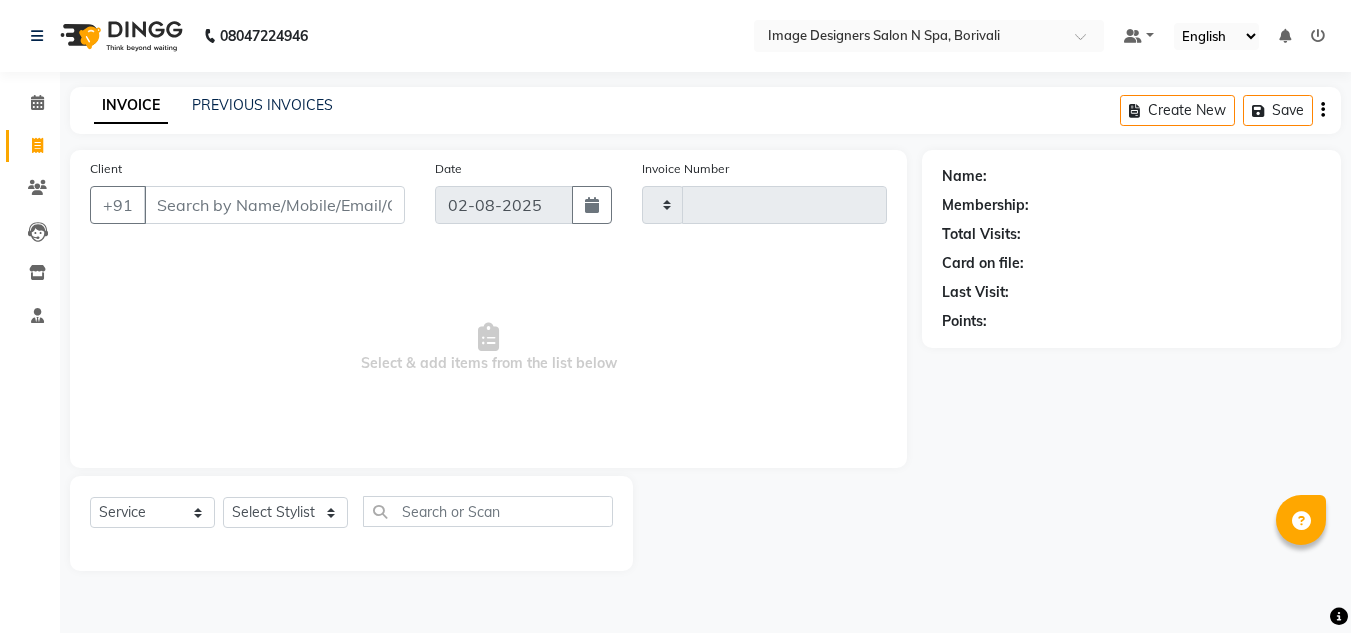 type on "0011" 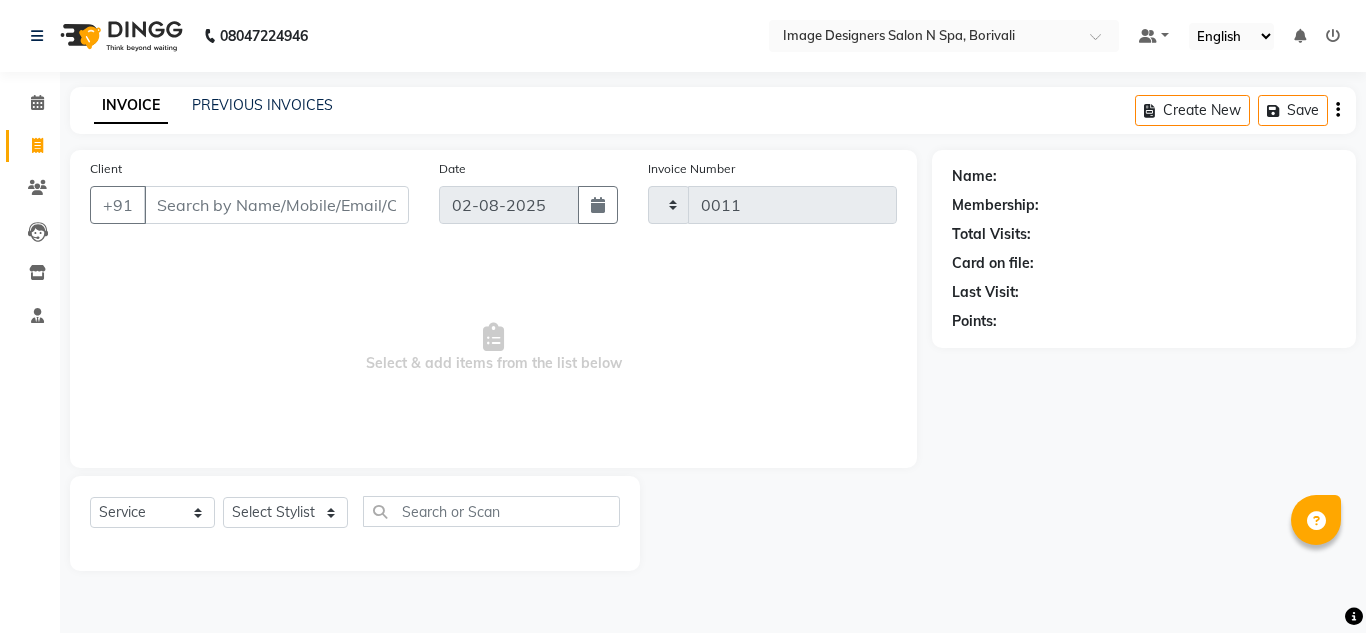 select on "8626" 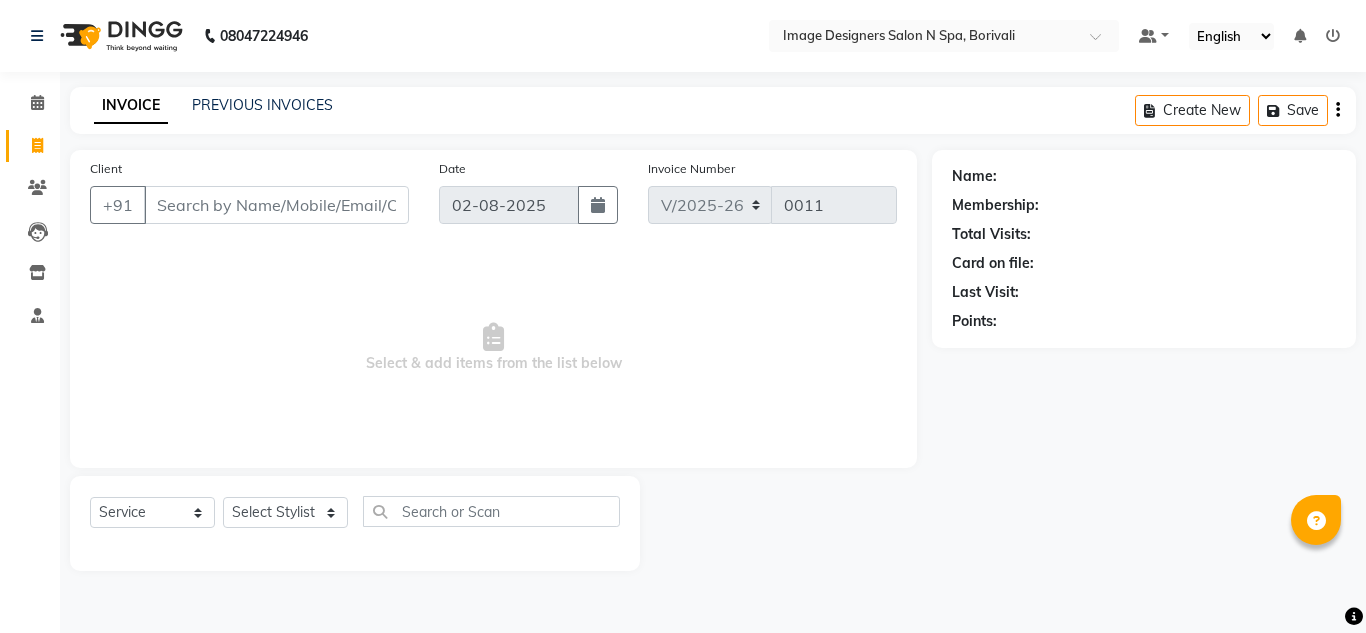 click on "Client" at bounding box center [276, 205] 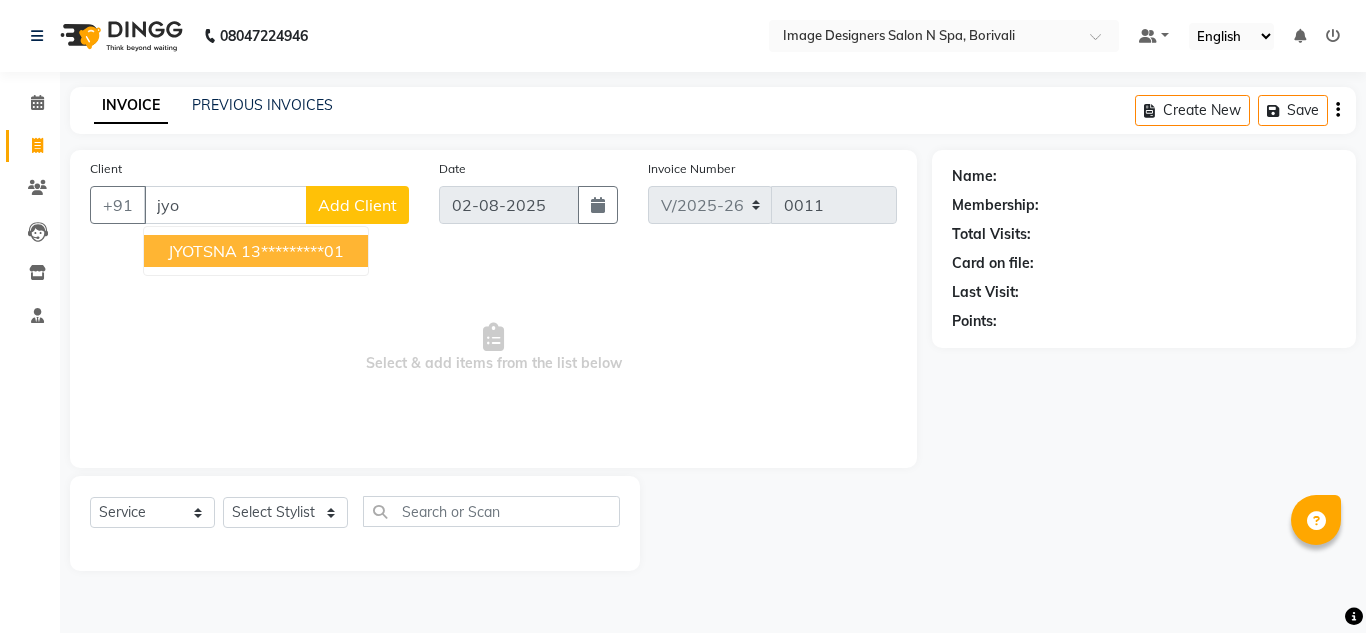 click on "13*********01" at bounding box center [292, 251] 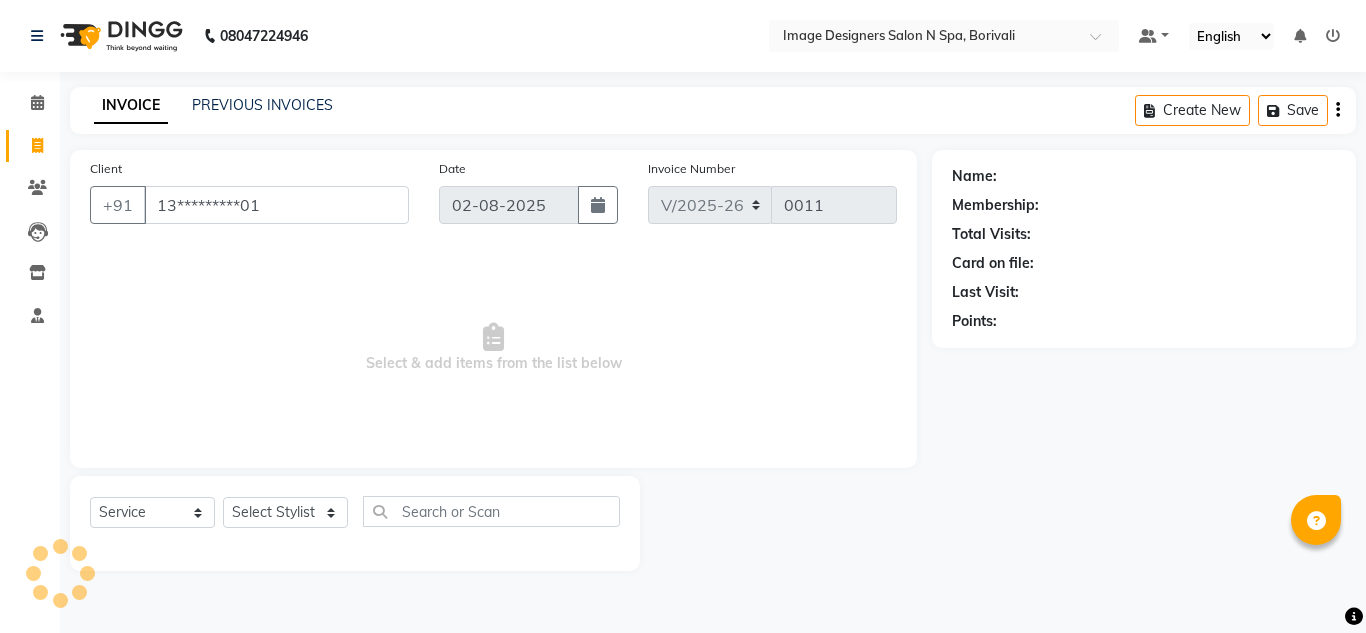 type on "13*********01" 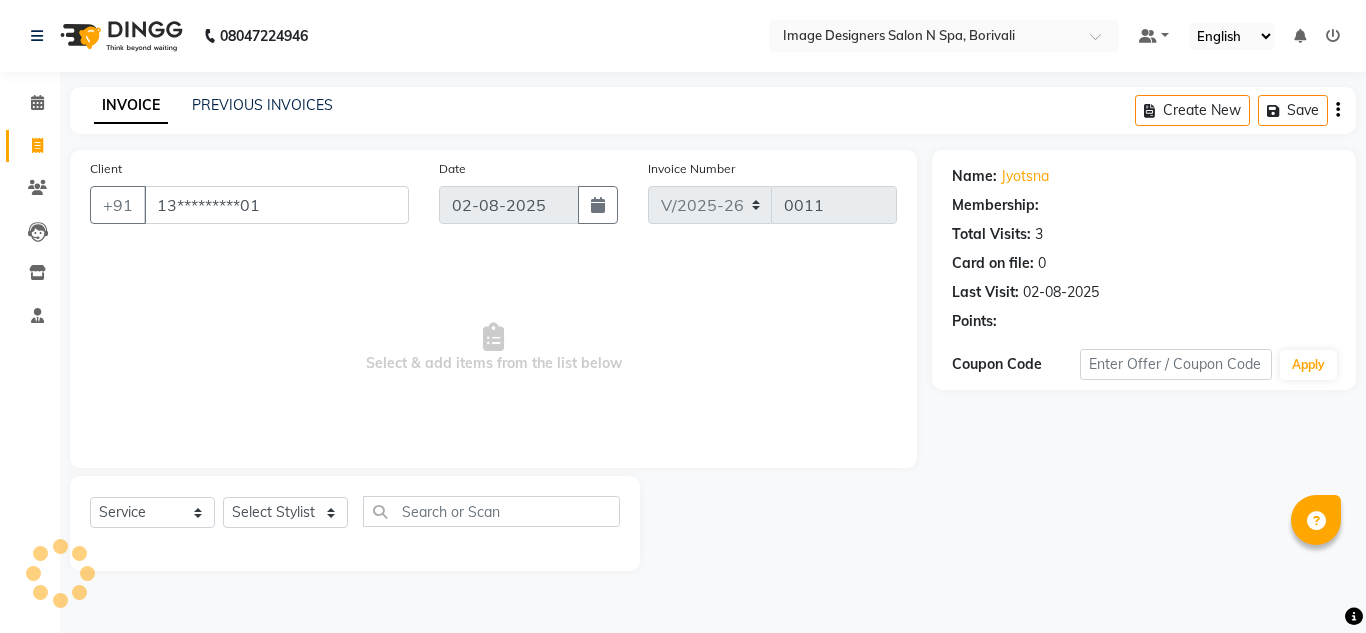 select on "1: Object" 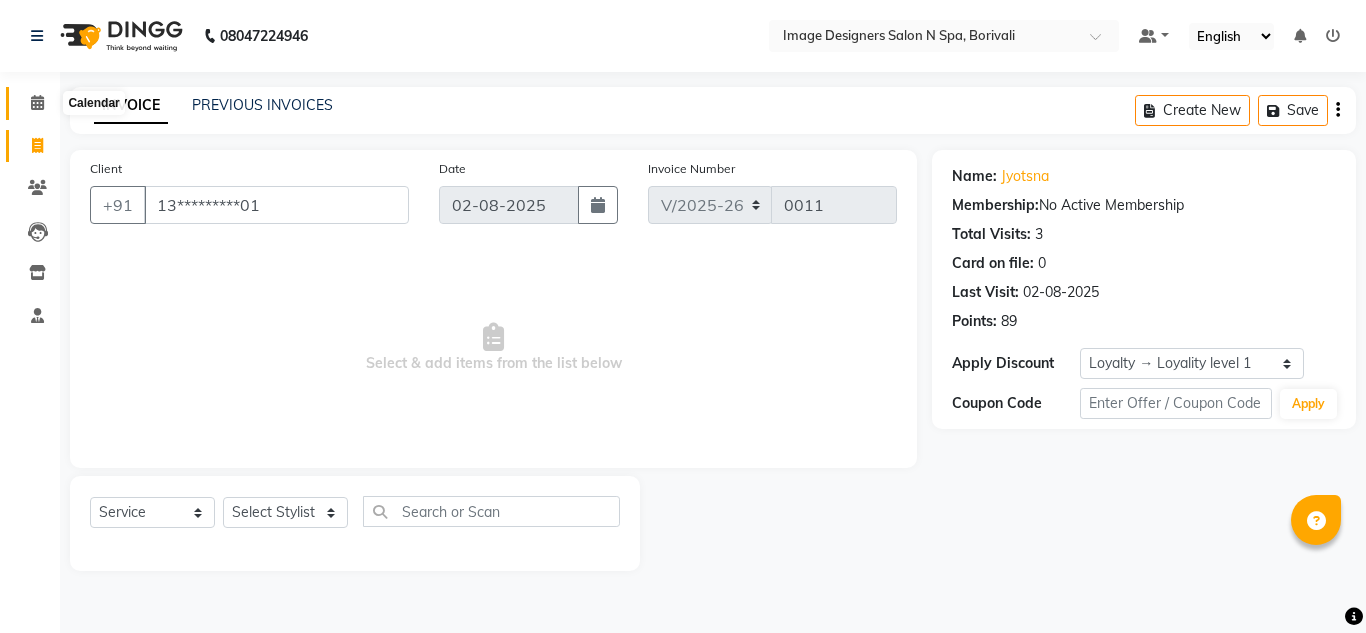 click 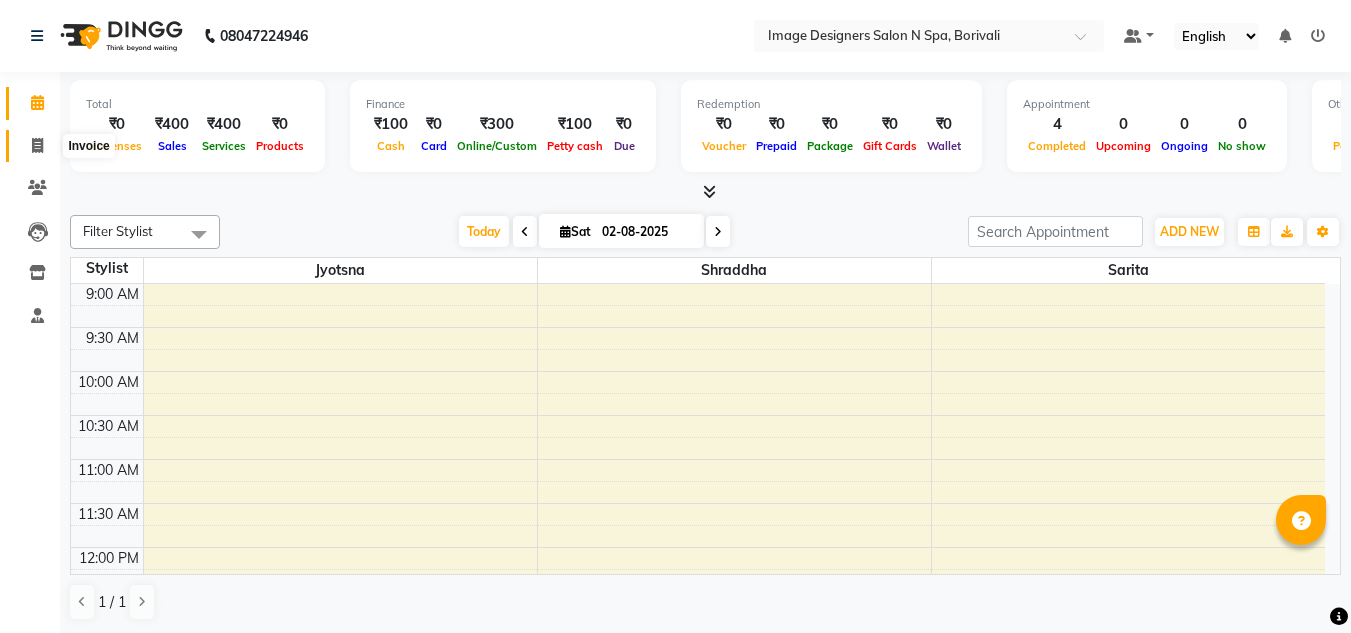 click 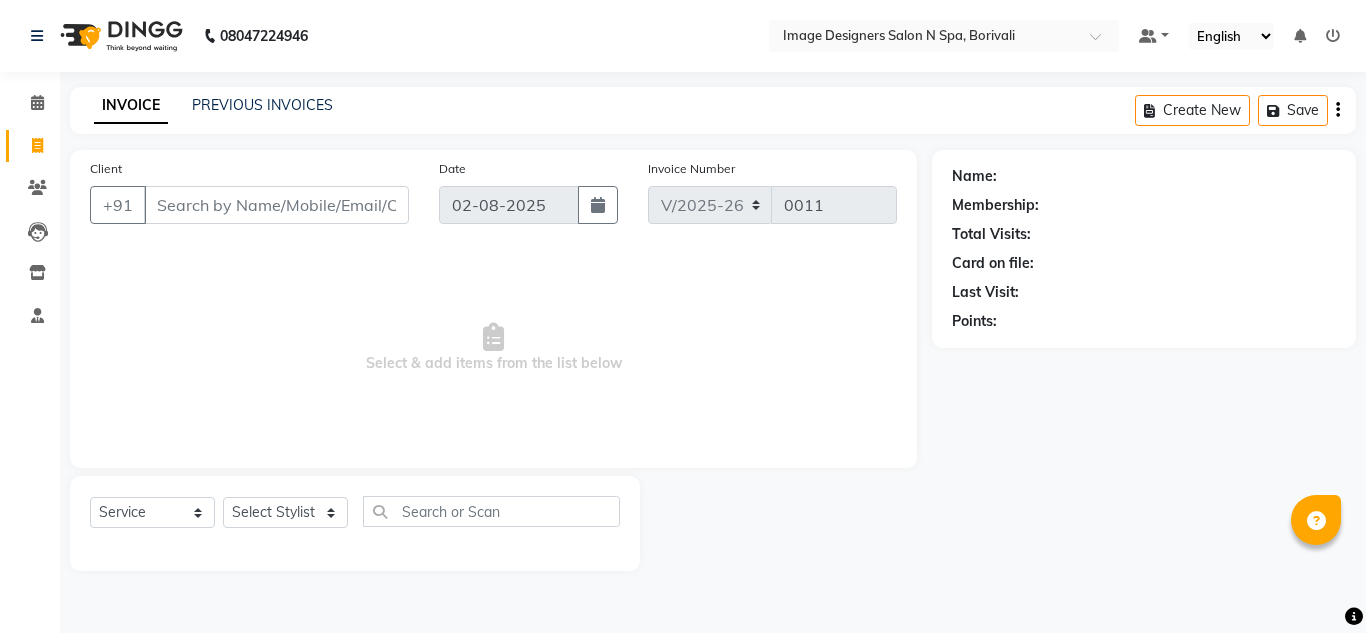 click on "Client" at bounding box center (276, 205) 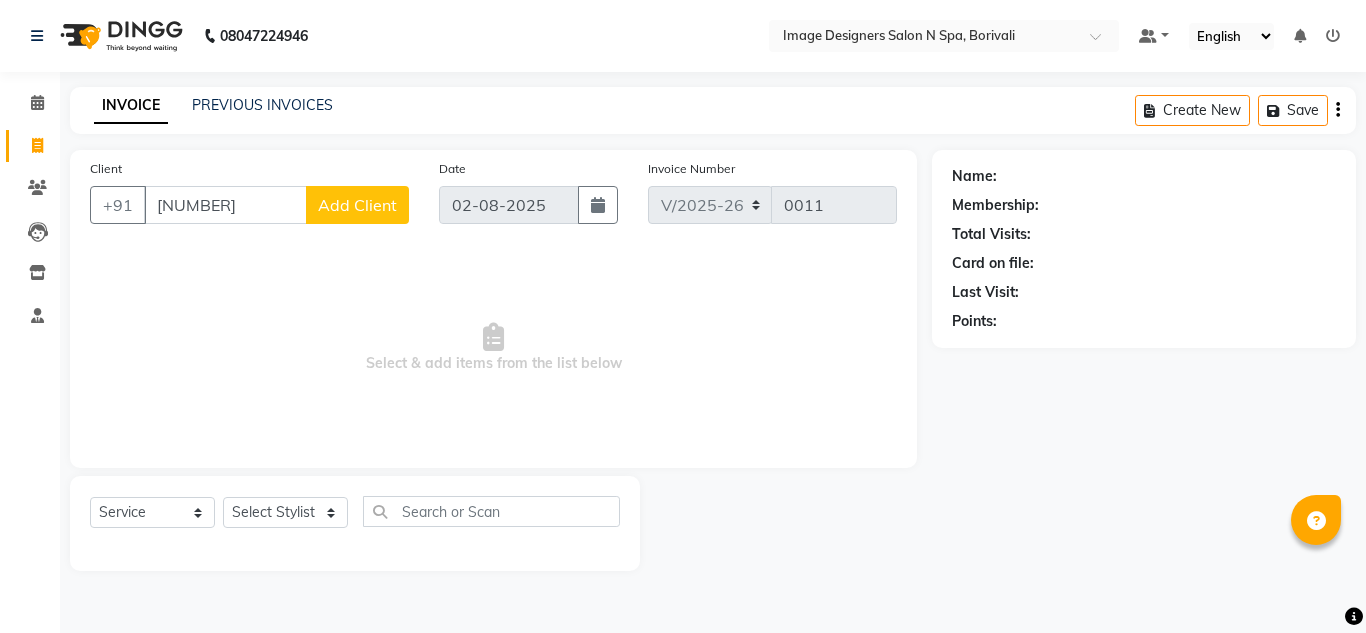 type on "[NUMBER]" 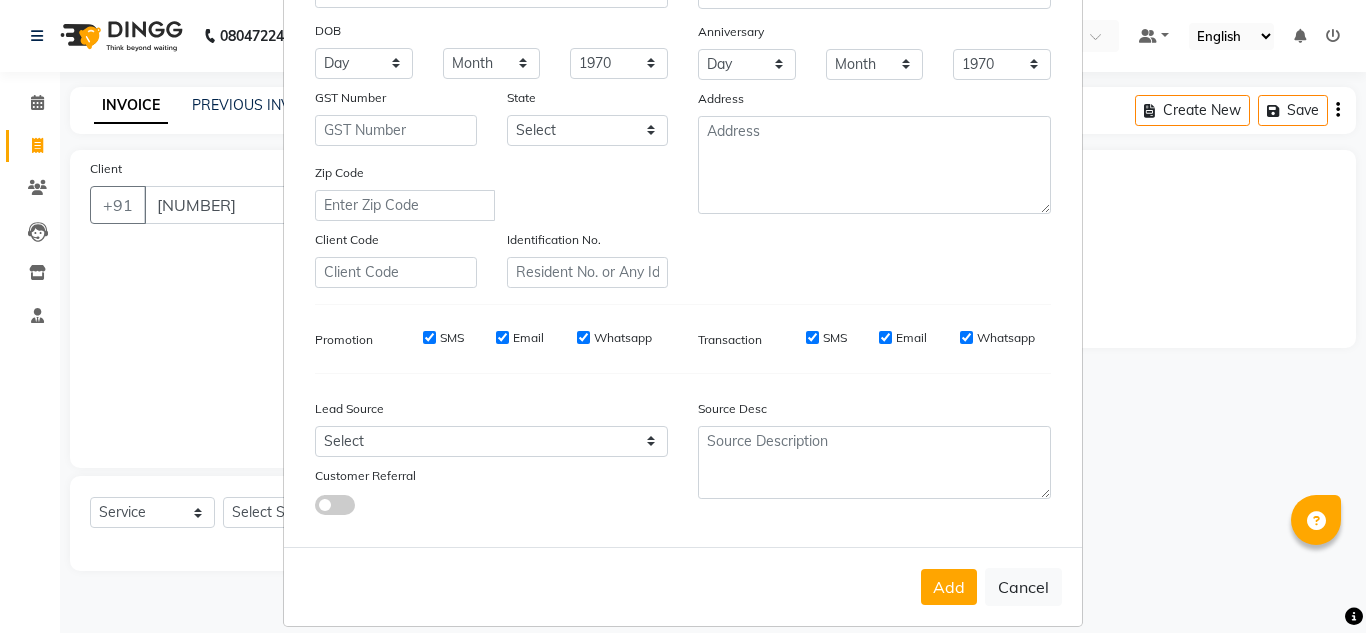scroll, scrollTop: 279, scrollLeft: 0, axis: vertical 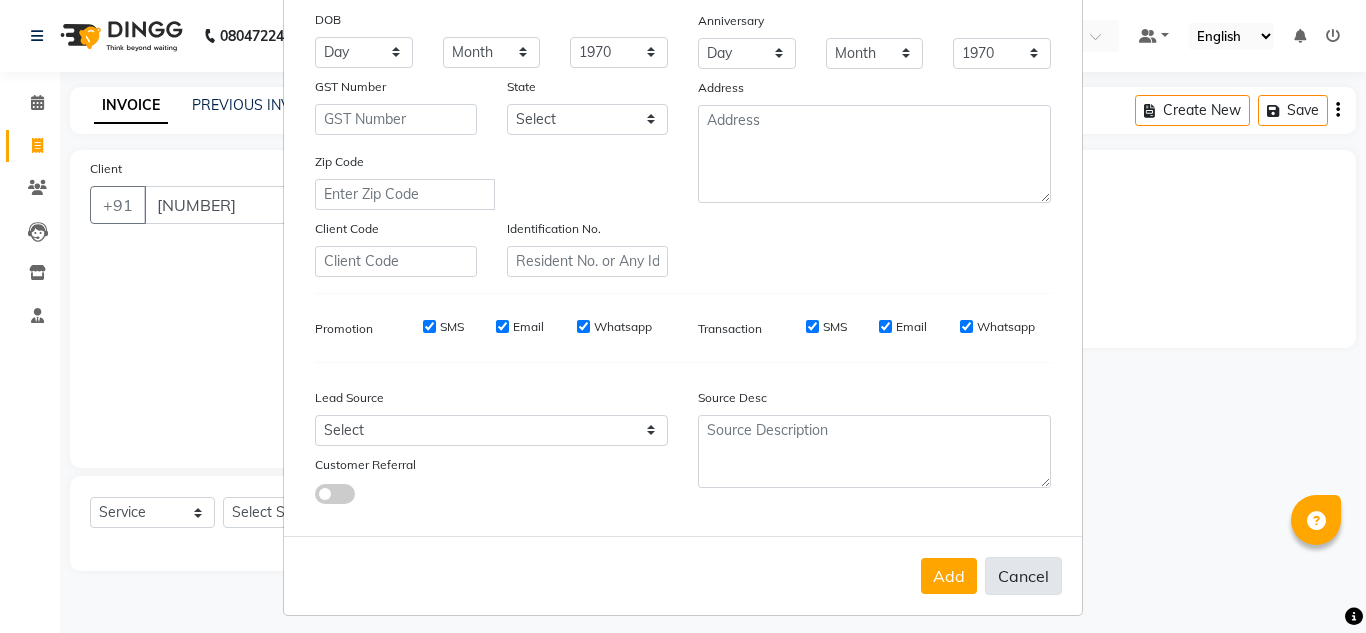 click on "Cancel" at bounding box center [1023, 576] 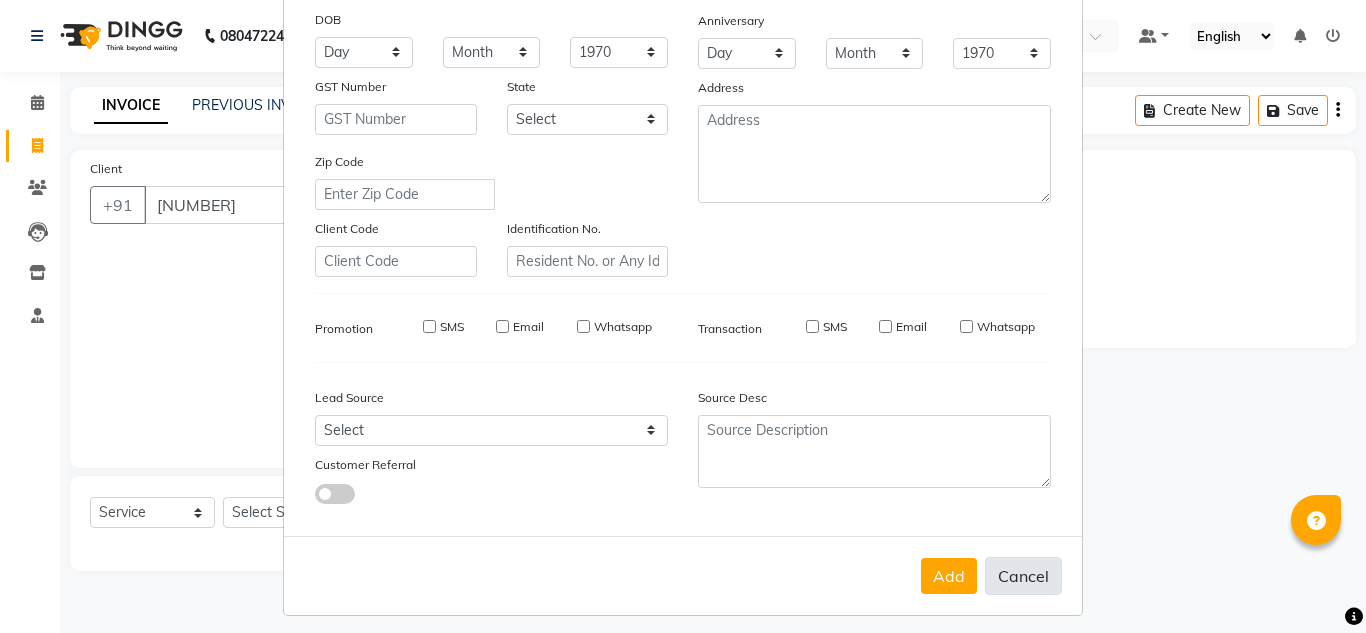 select 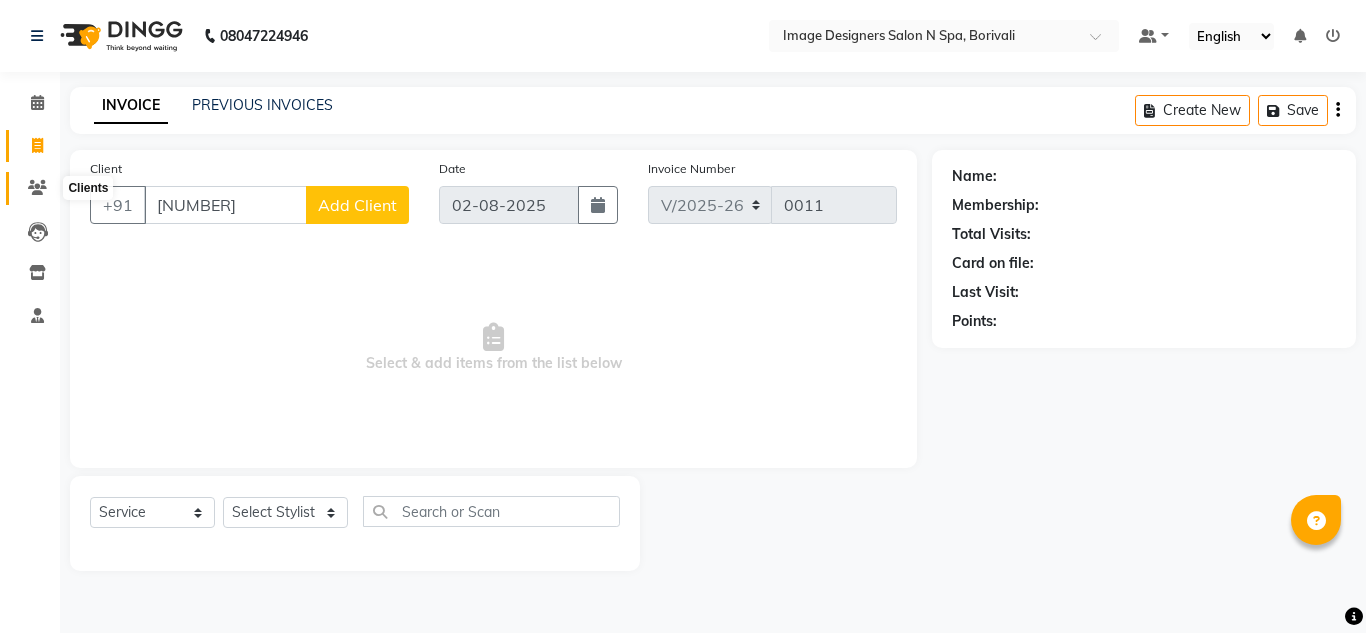 click 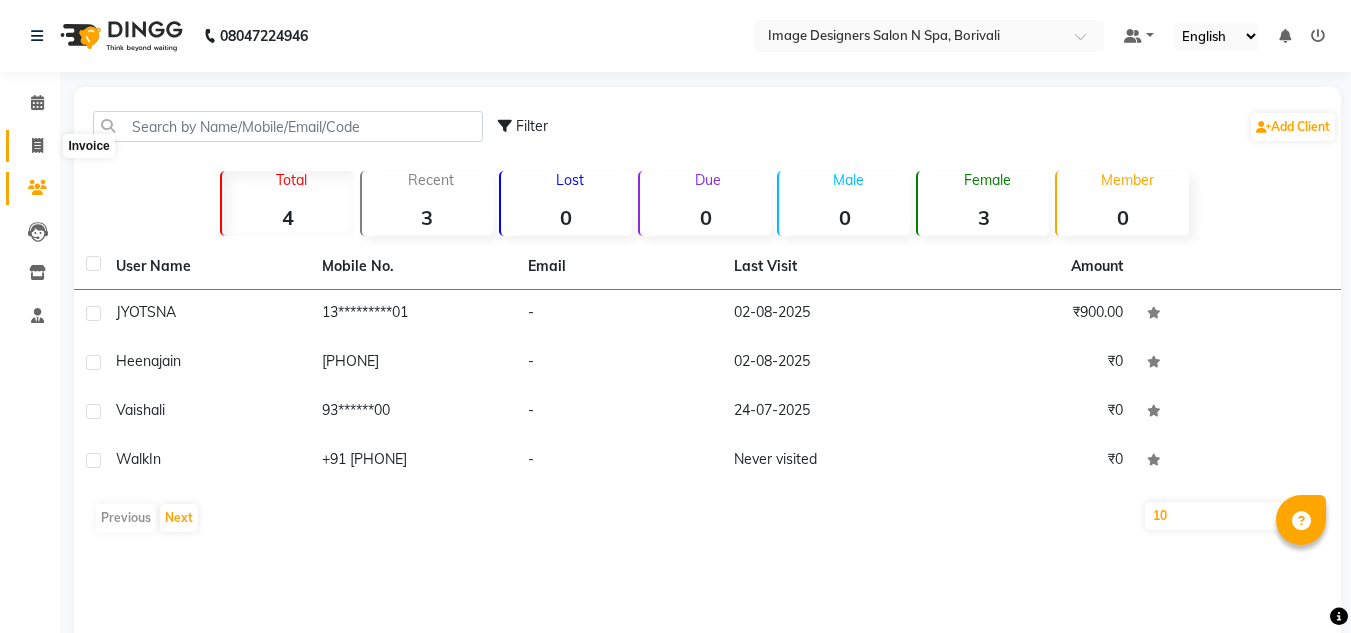 click 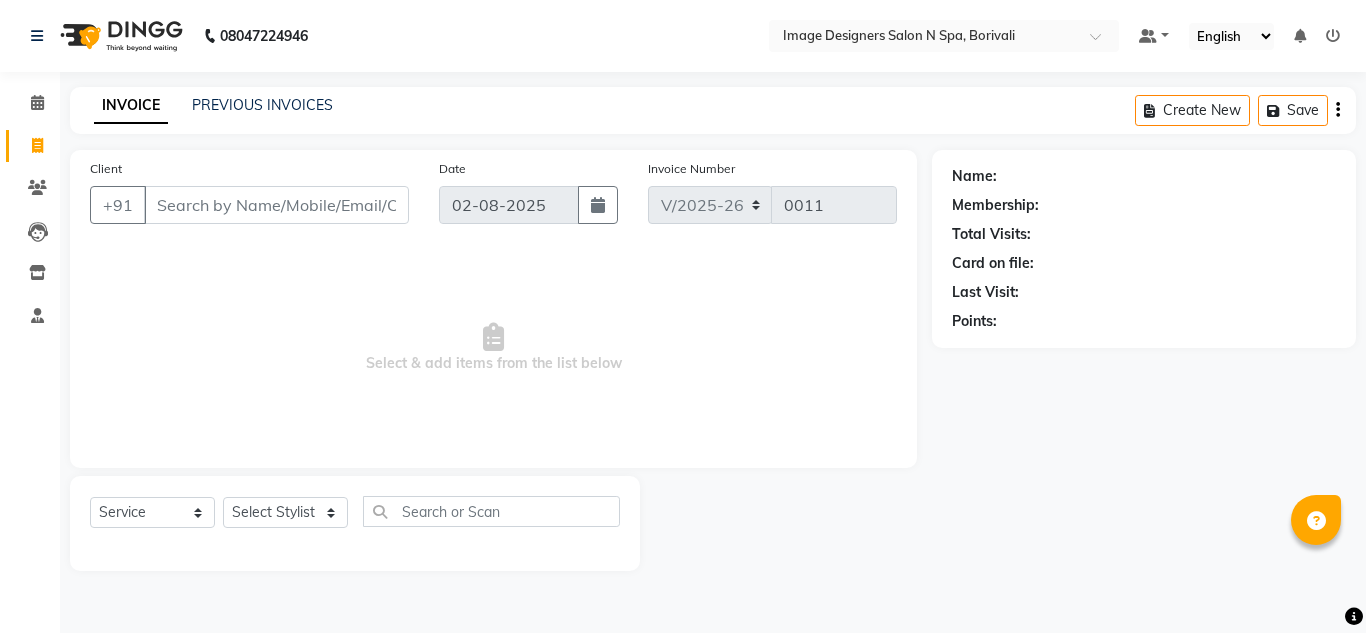 click on "Client" at bounding box center (276, 205) 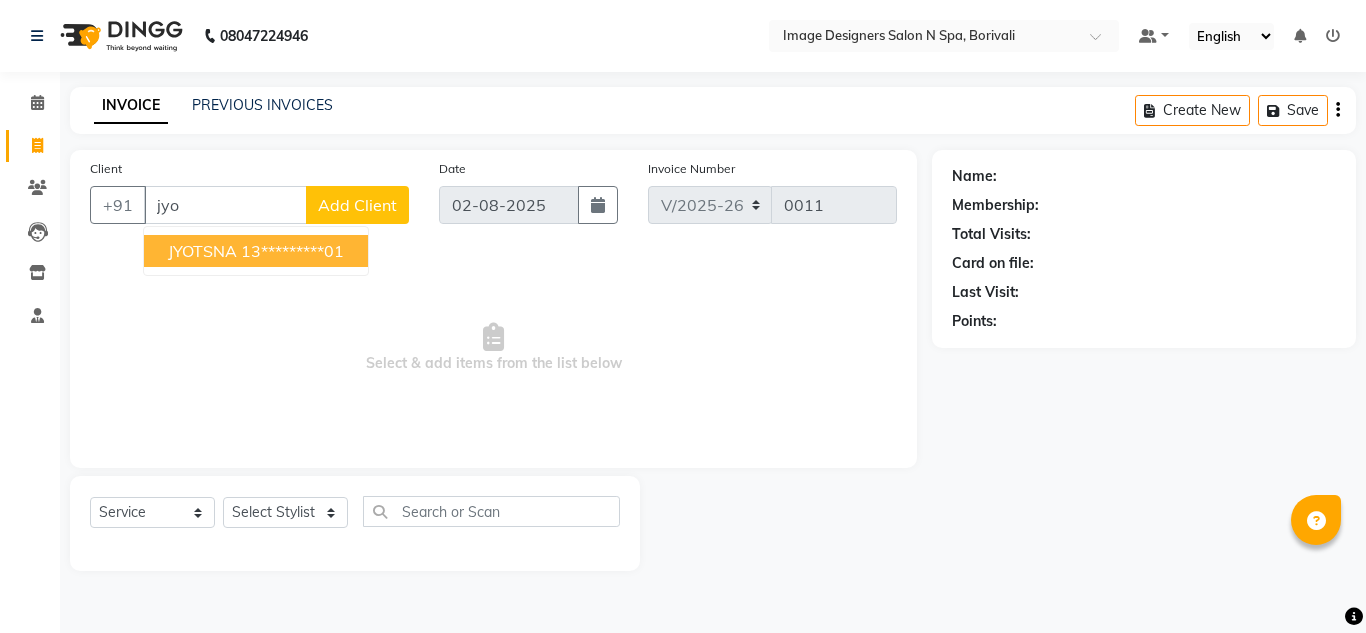 click on "13*********01" at bounding box center [292, 251] 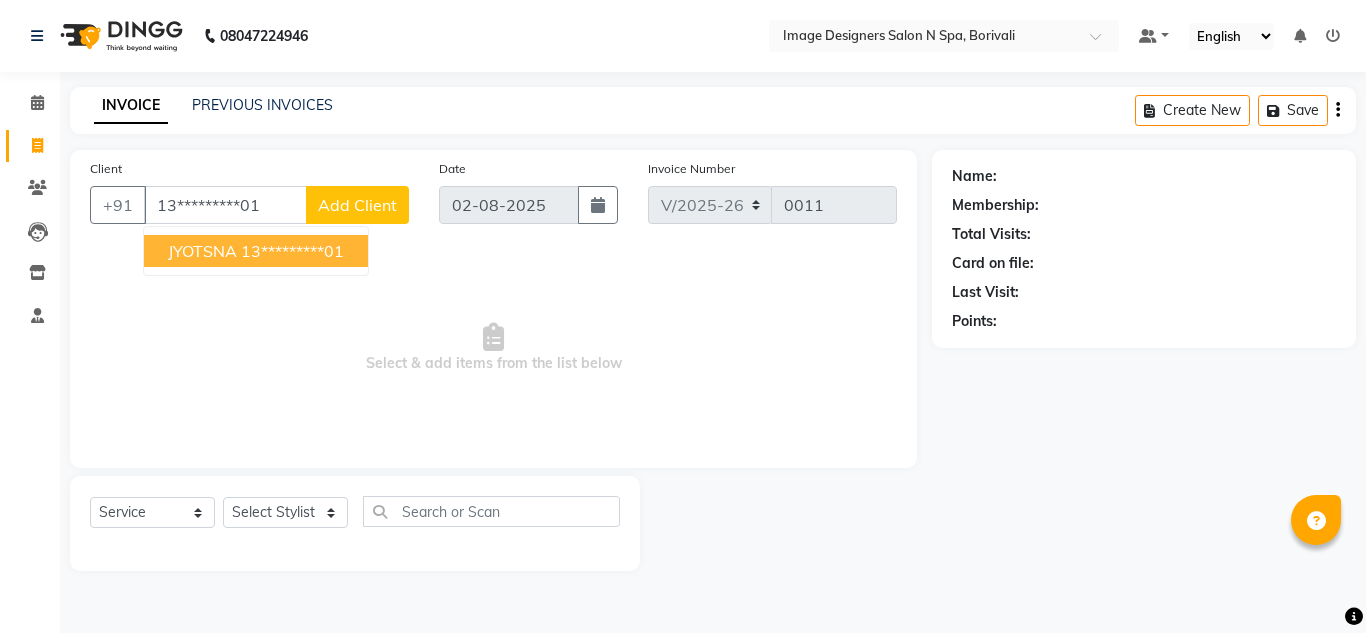 type on "13*********01" 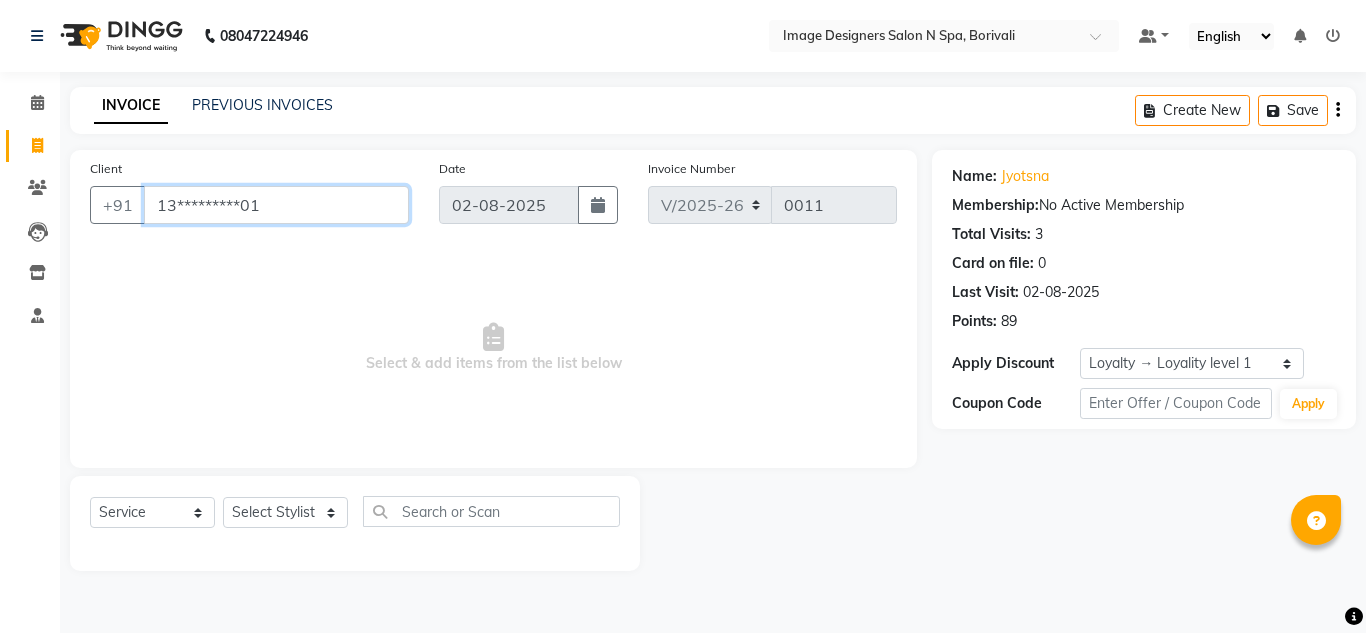 click on "13*********01" at bounding box center (276, 205) 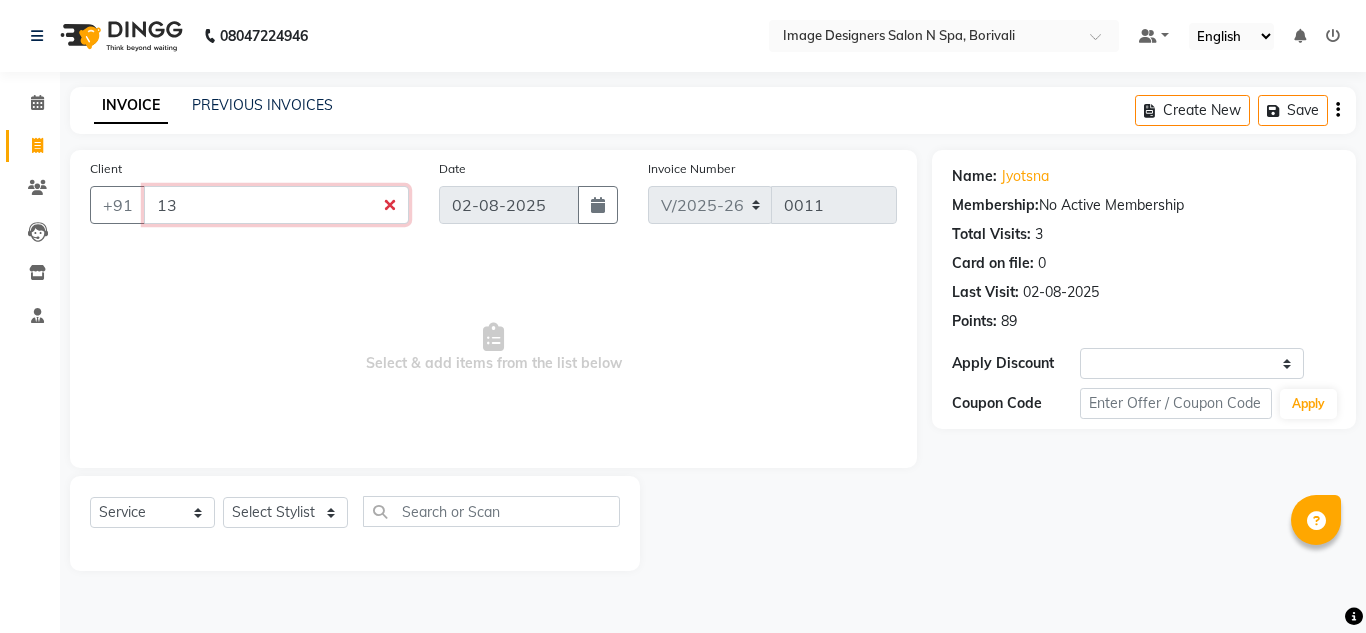 type on "1" 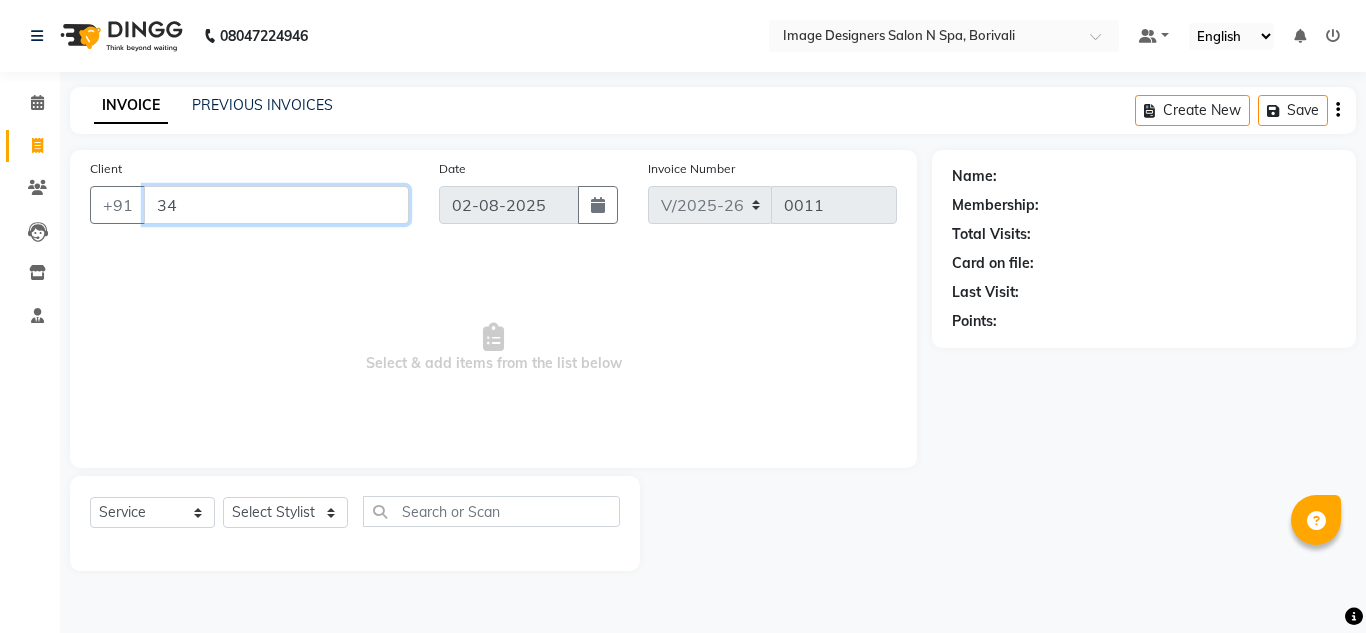 type on "3" 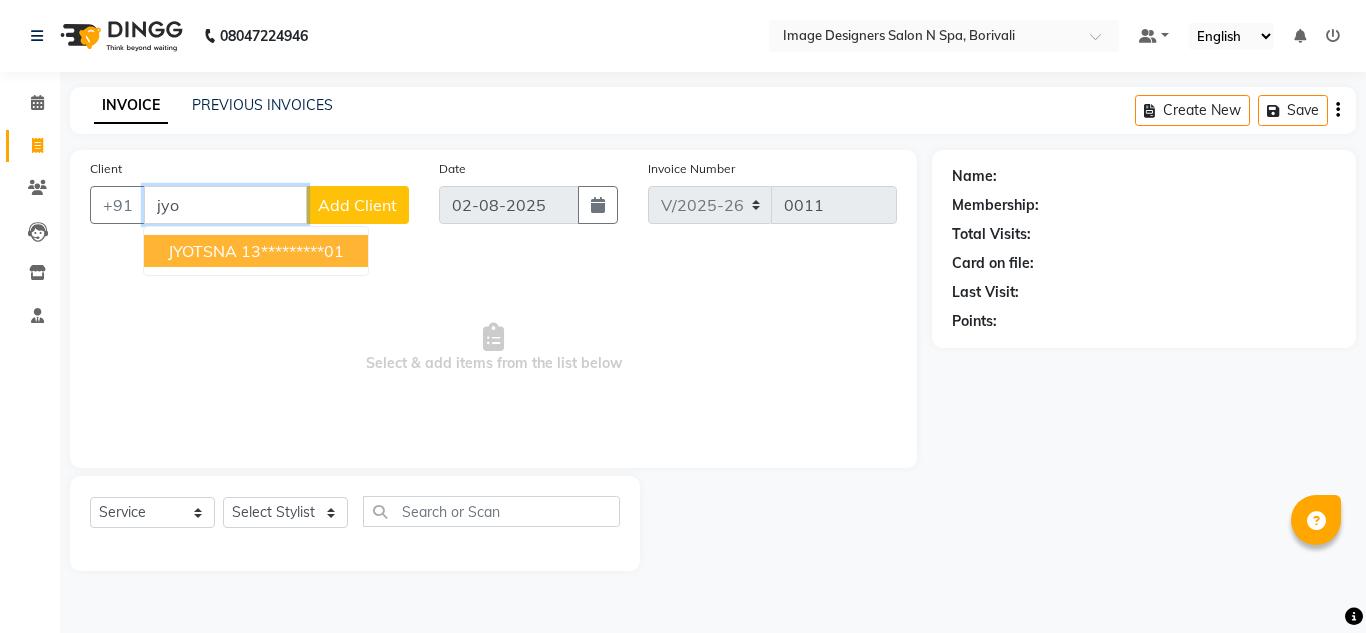 type on "jyo" 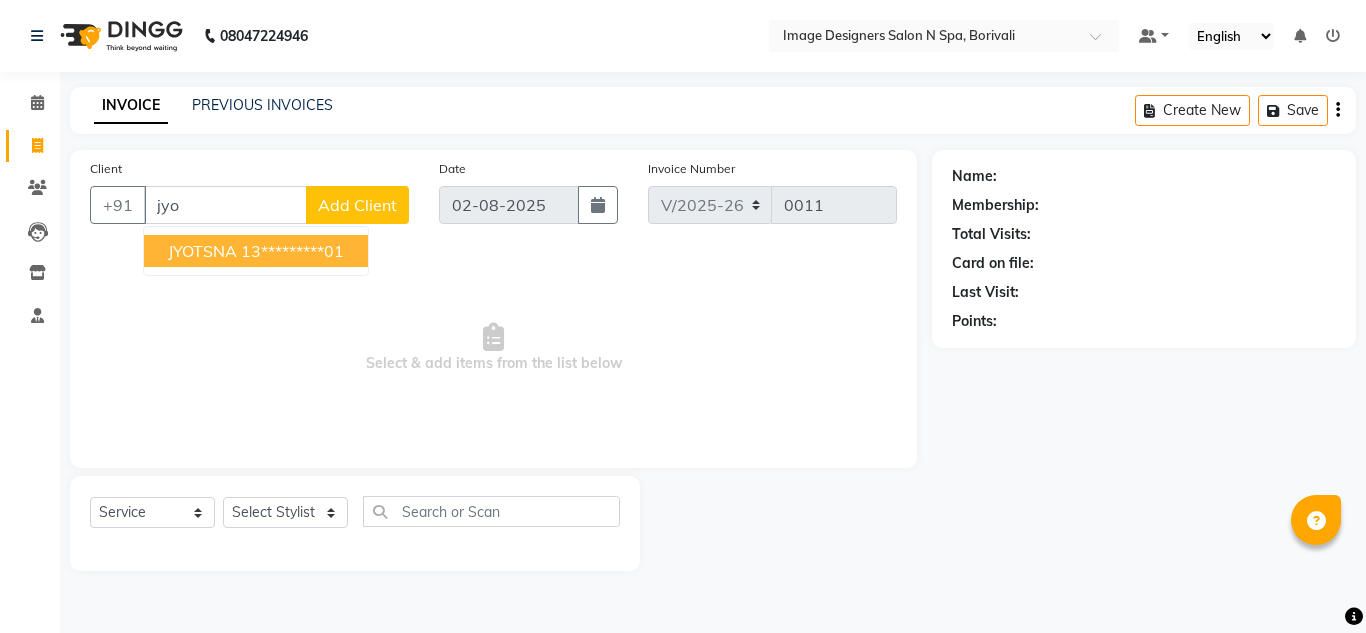 click on "Add Client" 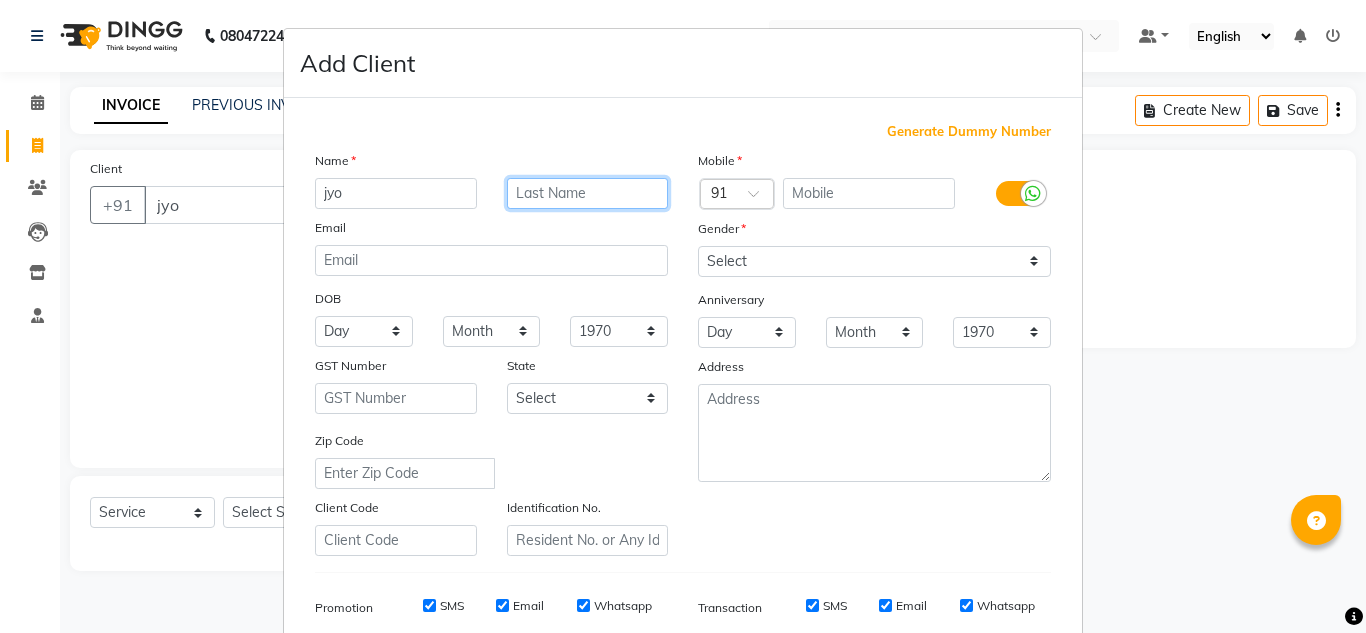 click at bounding box center [588, 193] 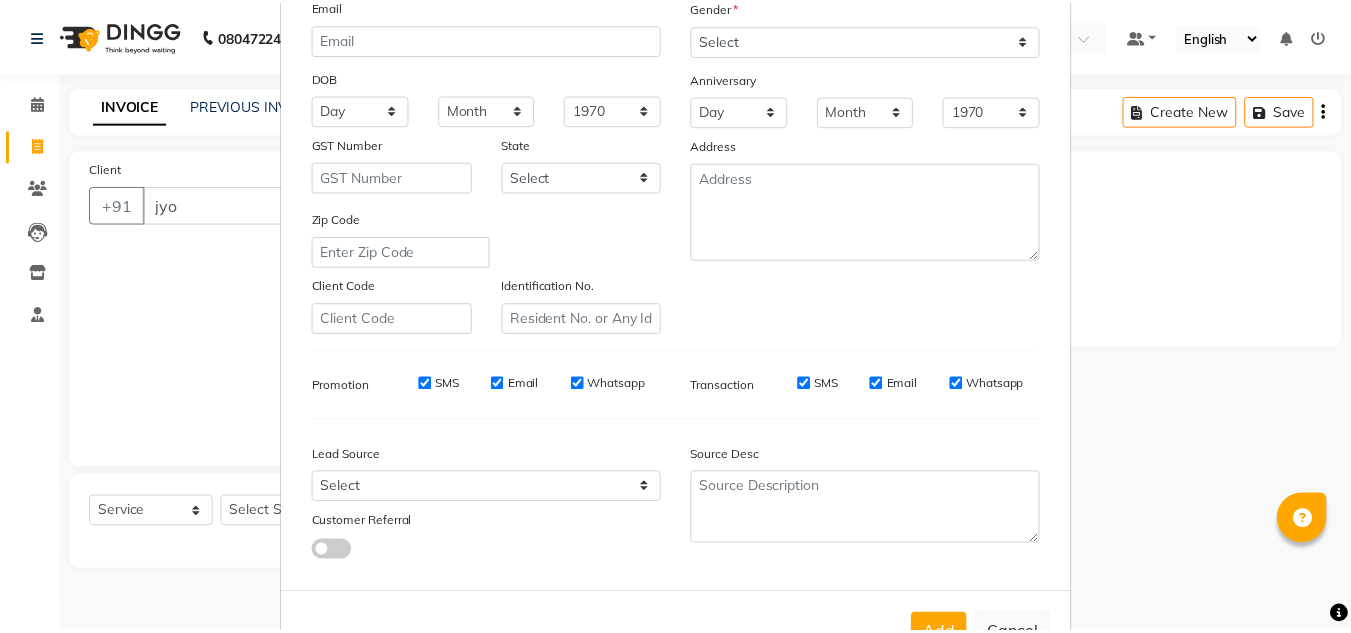 scroll, scrollTop: 290, scrollLeft: 0, axis: vertical 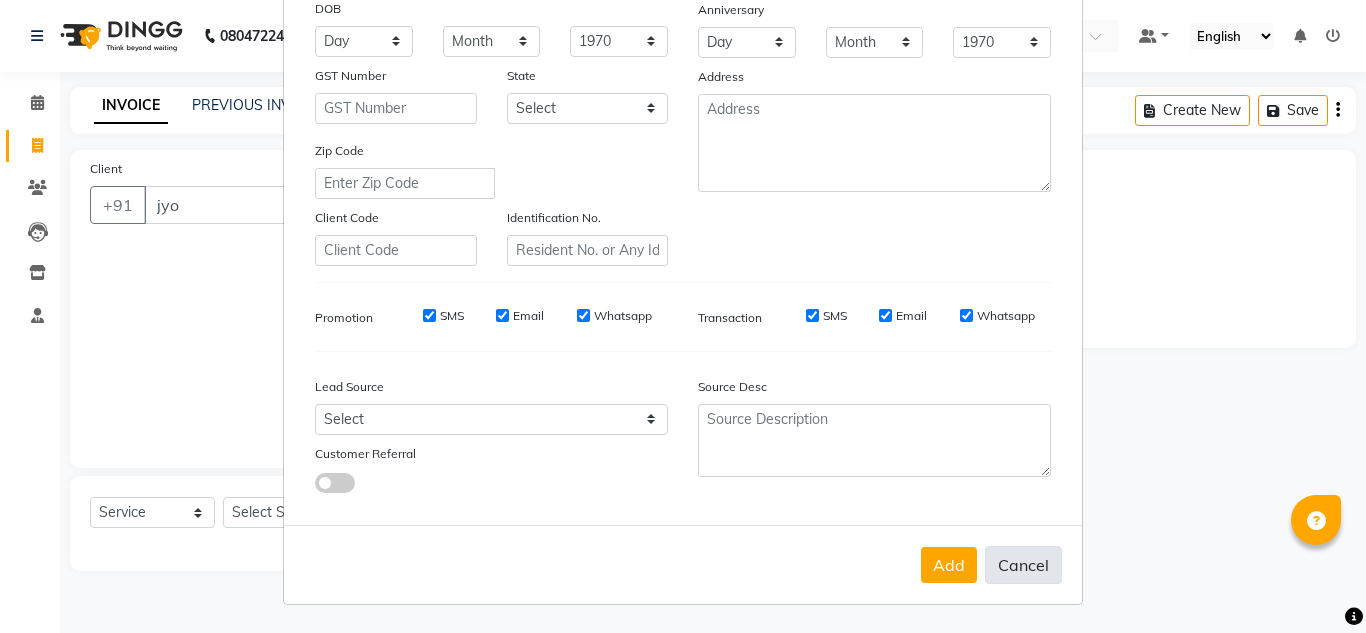 click on "Cancel" at bounding box center [1023, 565] 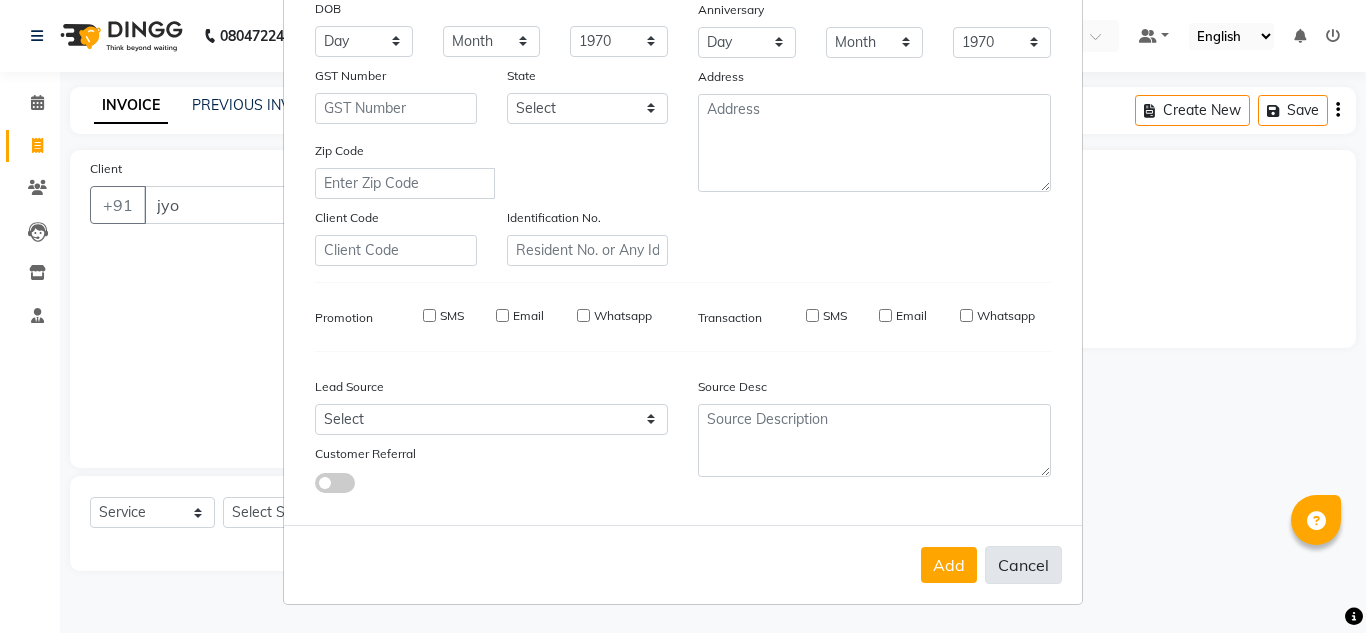 type 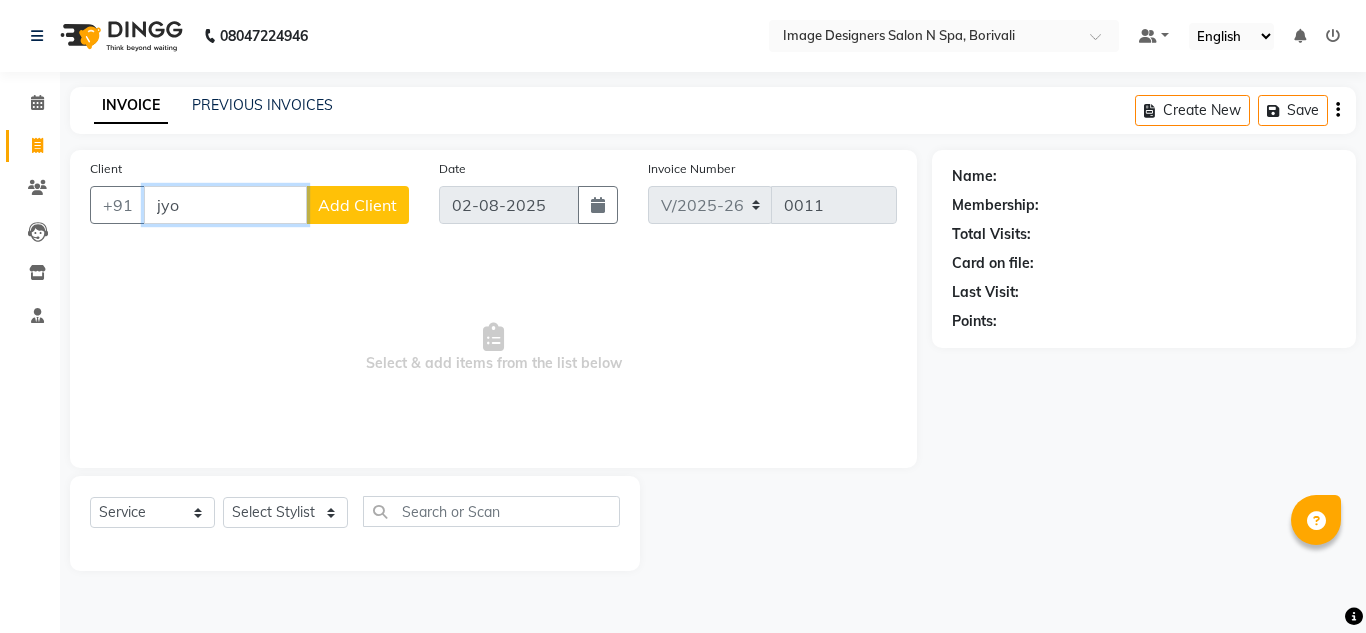 click on "jyo" at bounding box center (225, 205) 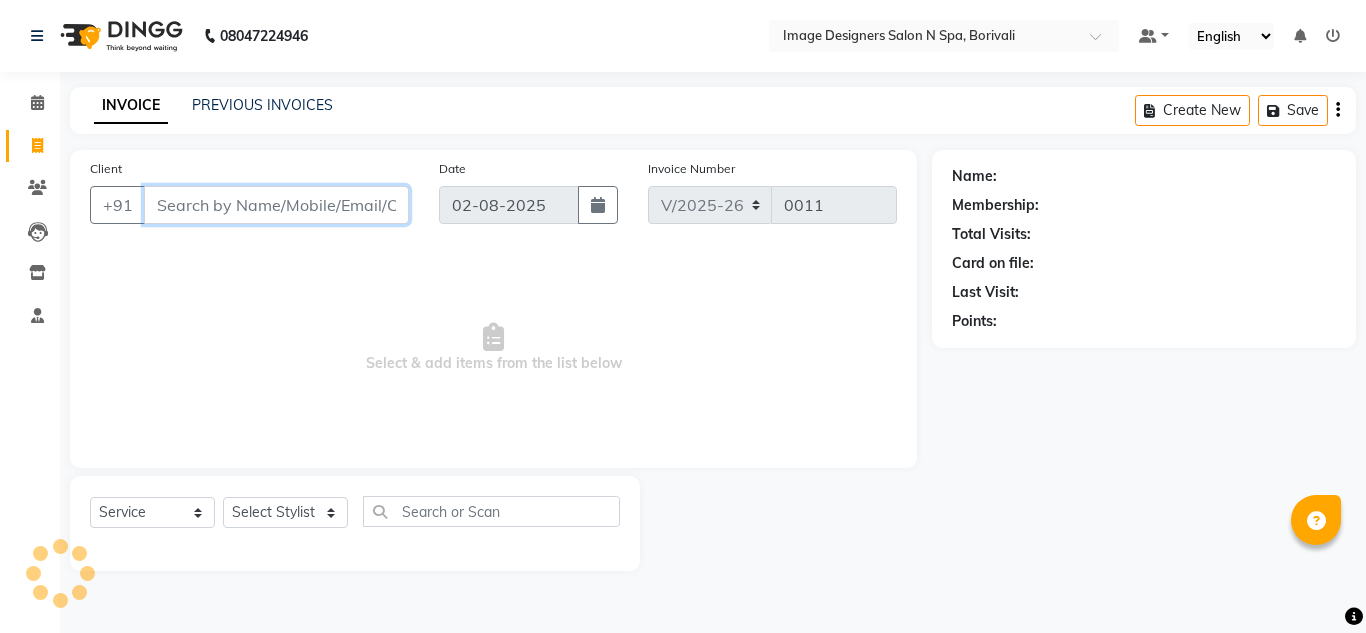 click on "Client" at bounding box center [276, 205] 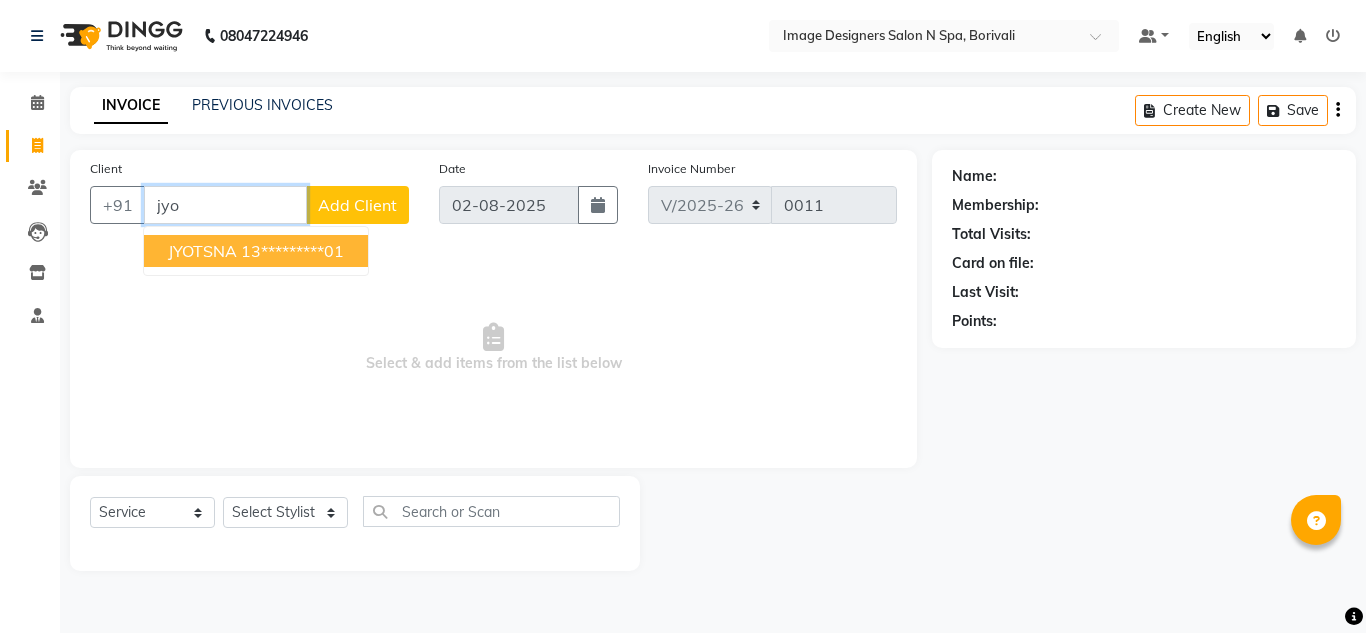 click on "JYOTSNA" at bounding box center (202, 251) 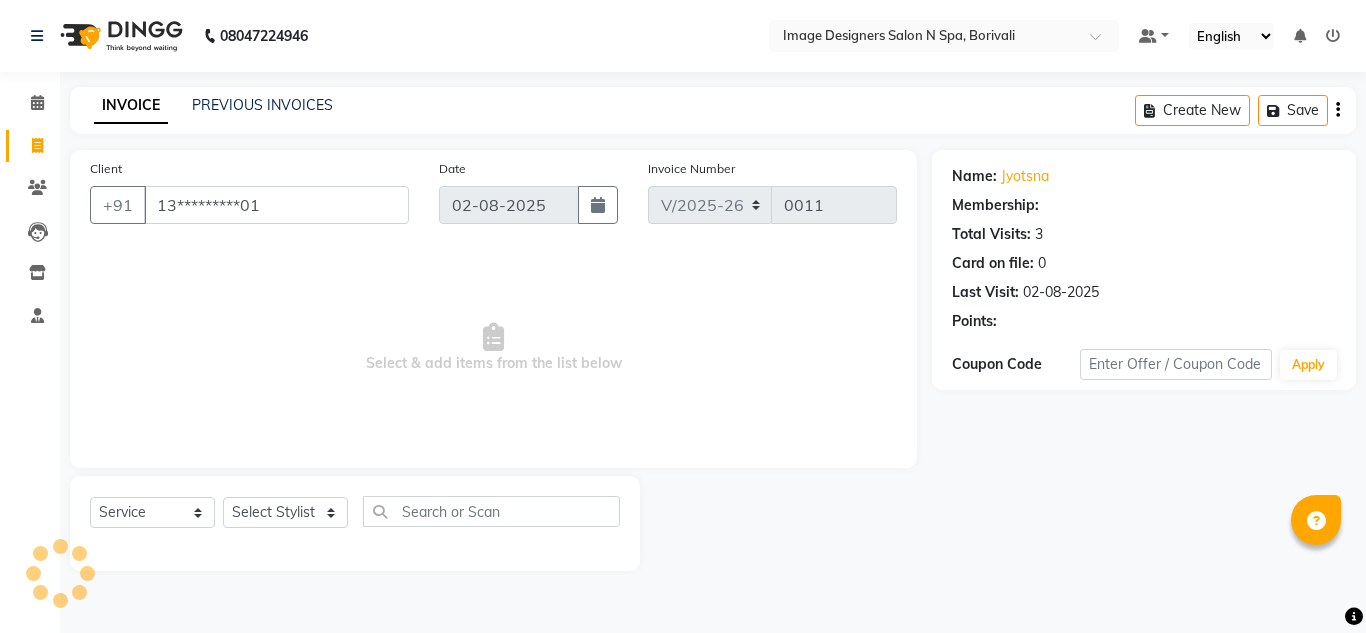 select on "1: Object" 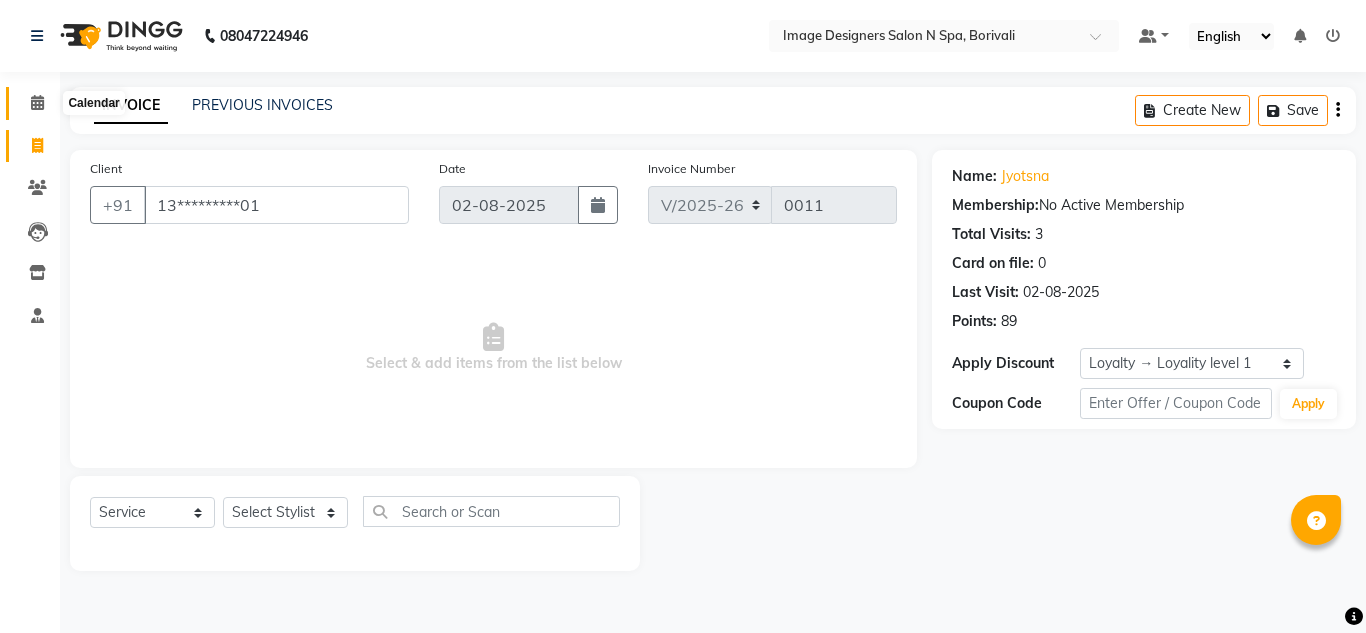 click 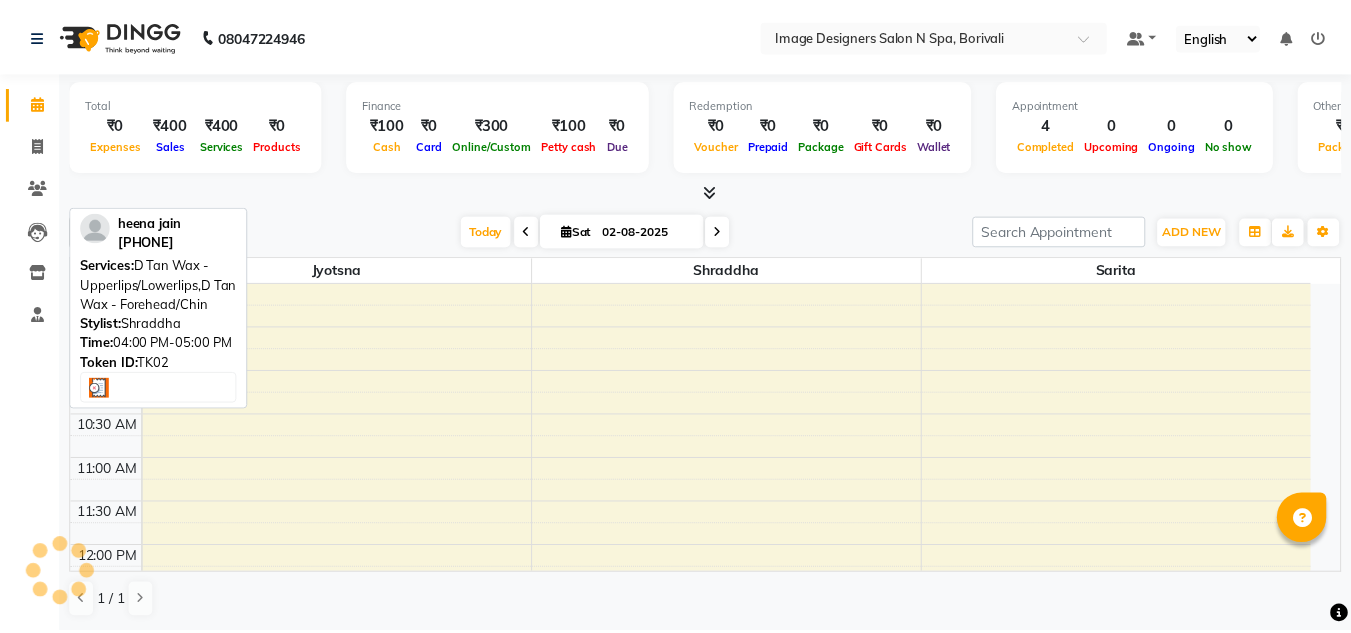 scroll, scrollTop: 617, scrollLeft: 0, axis: vertical 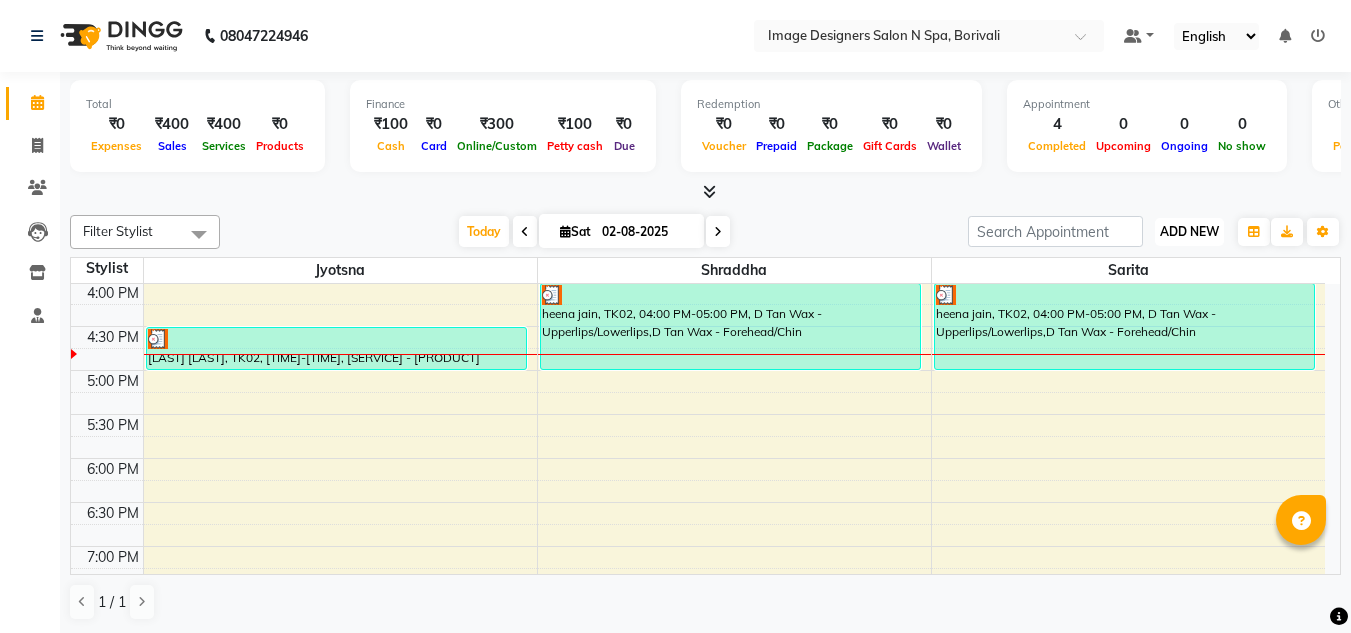 click on "ADD NEW" at bounding box center (1189, 231) 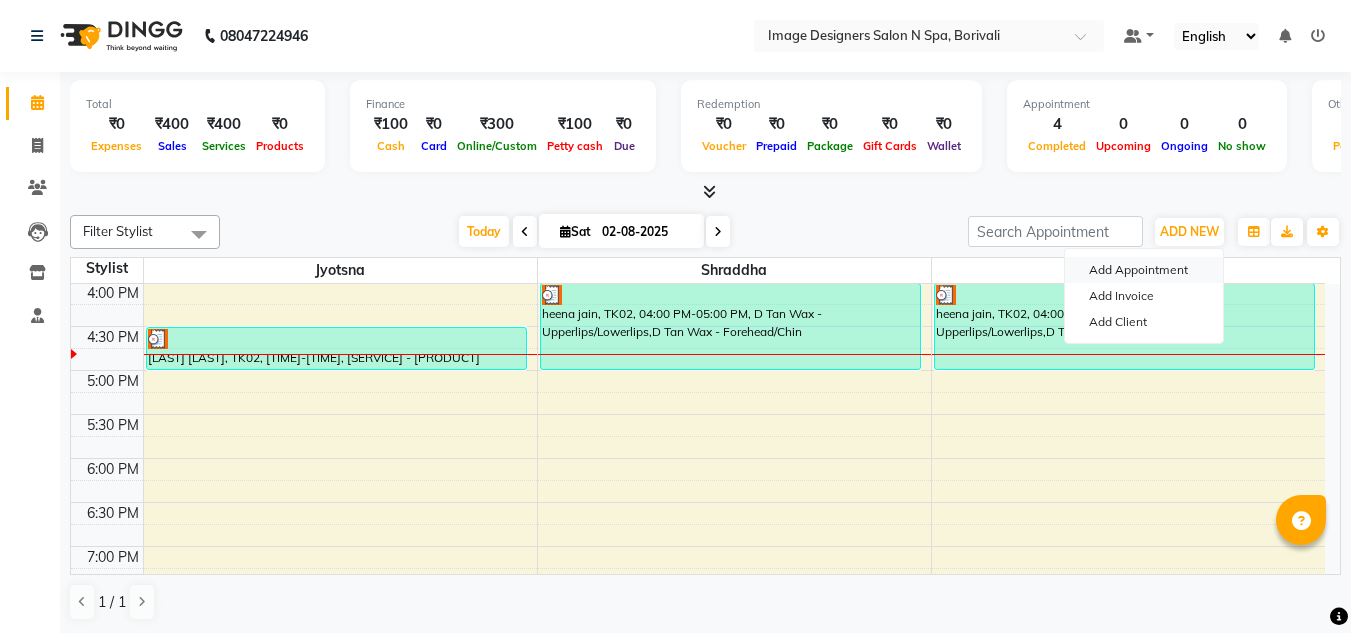 click on "Add Appointment" at bounding box center (1144, 270) 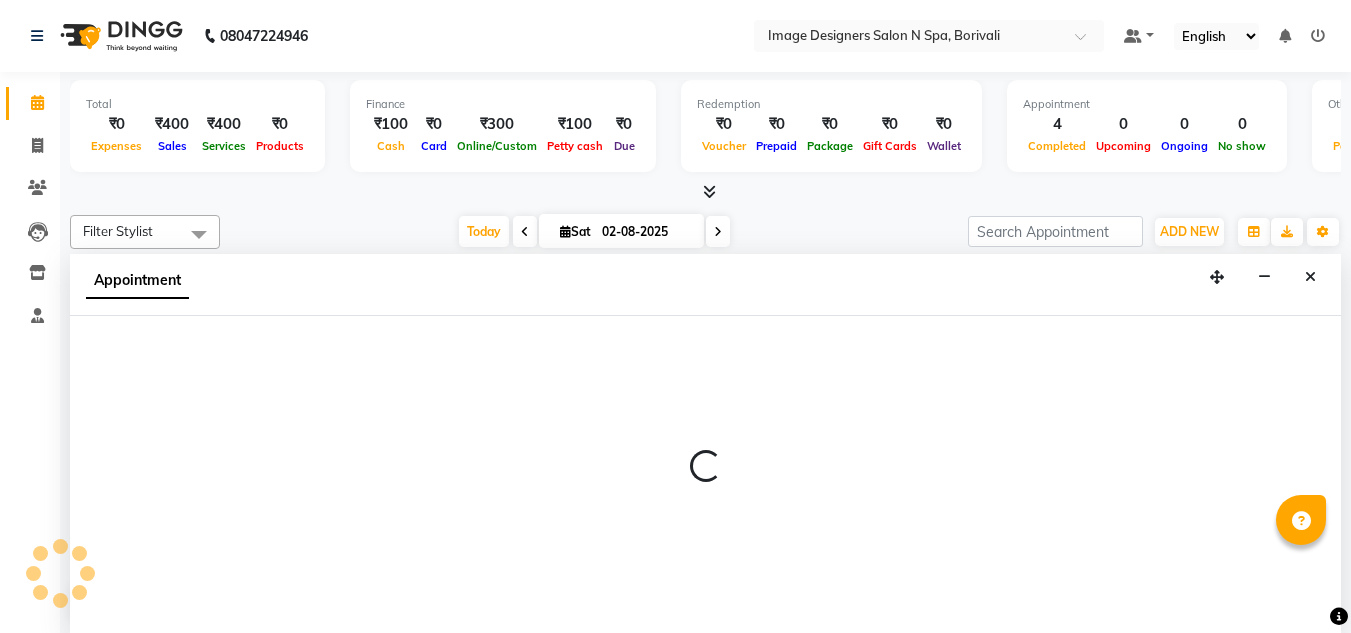 scroll, scrollTop: 1, scrollLeft: 0, axis: vertical 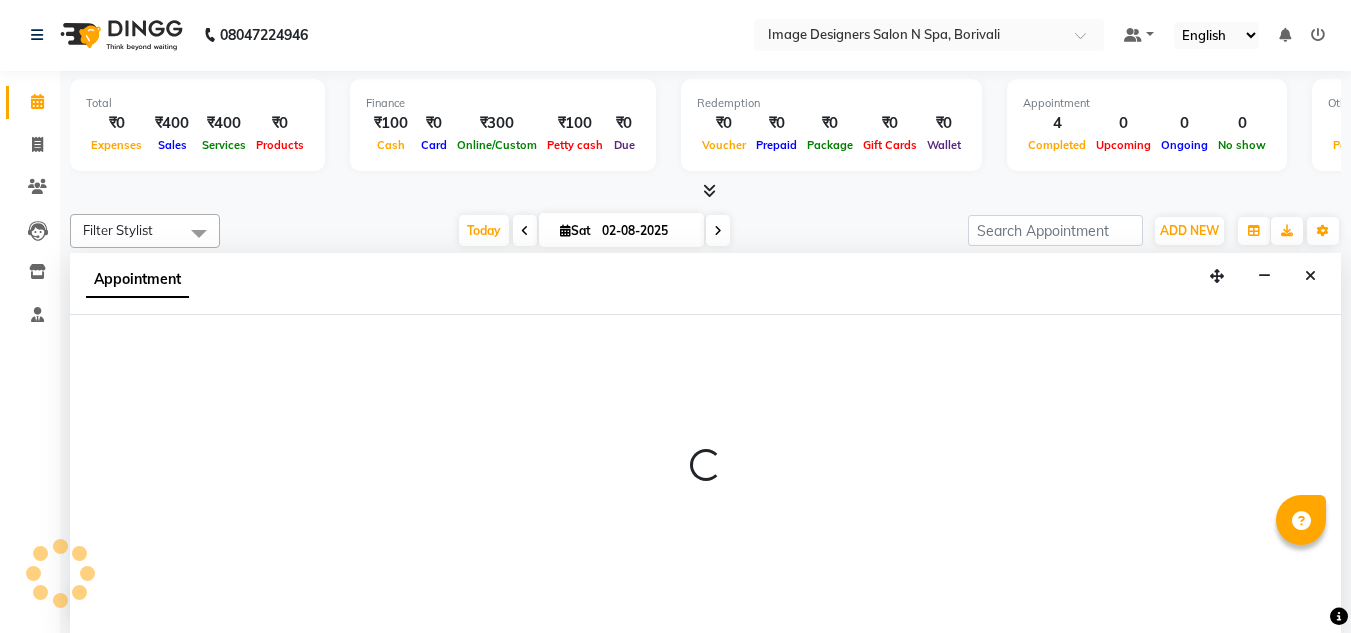 select on "tentative" 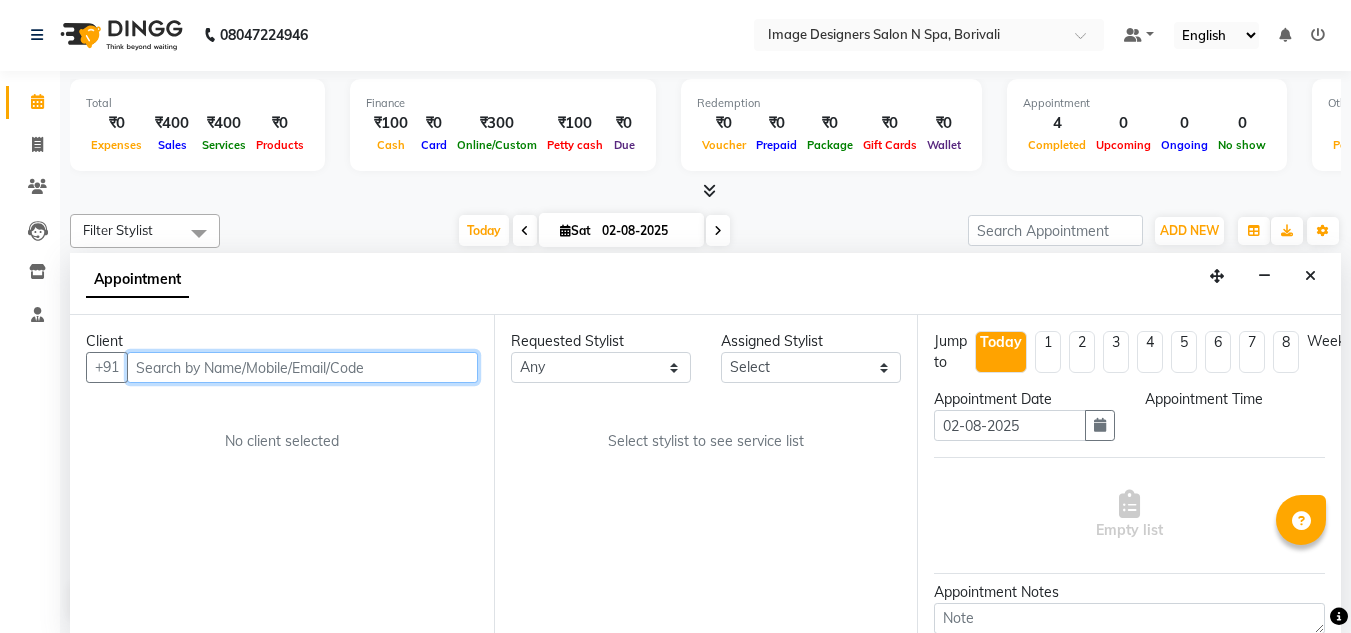 select on "600" 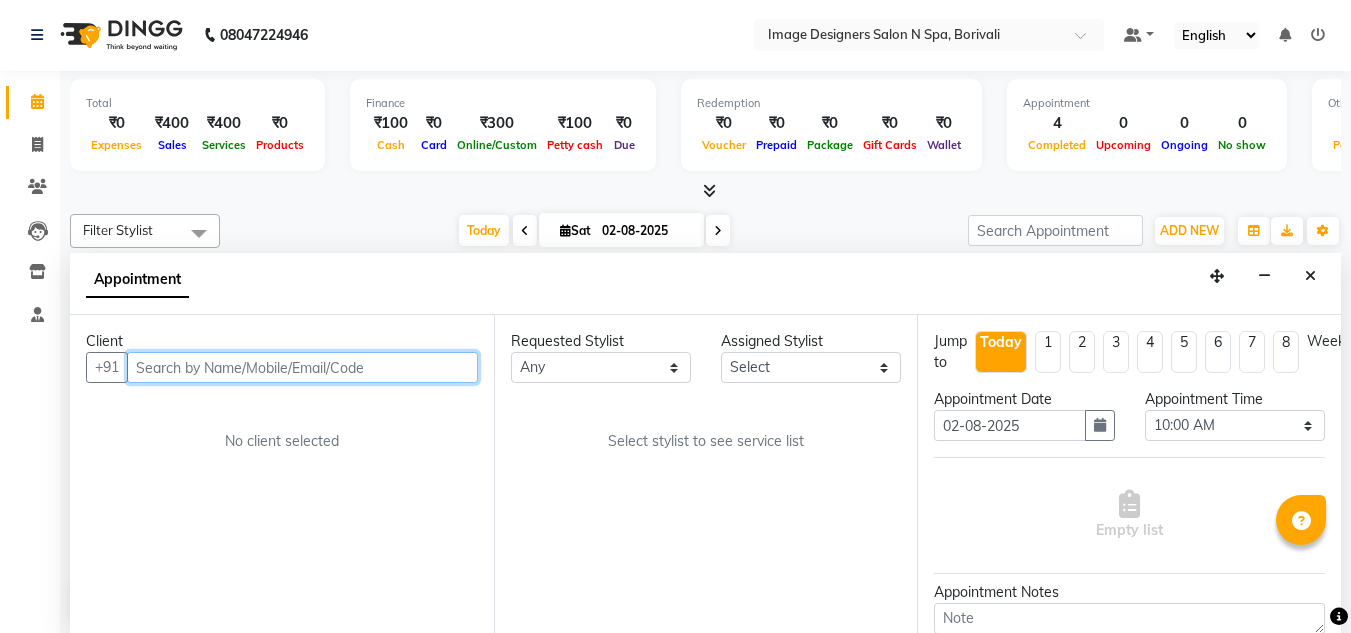 click at bounding box center [302, 367] 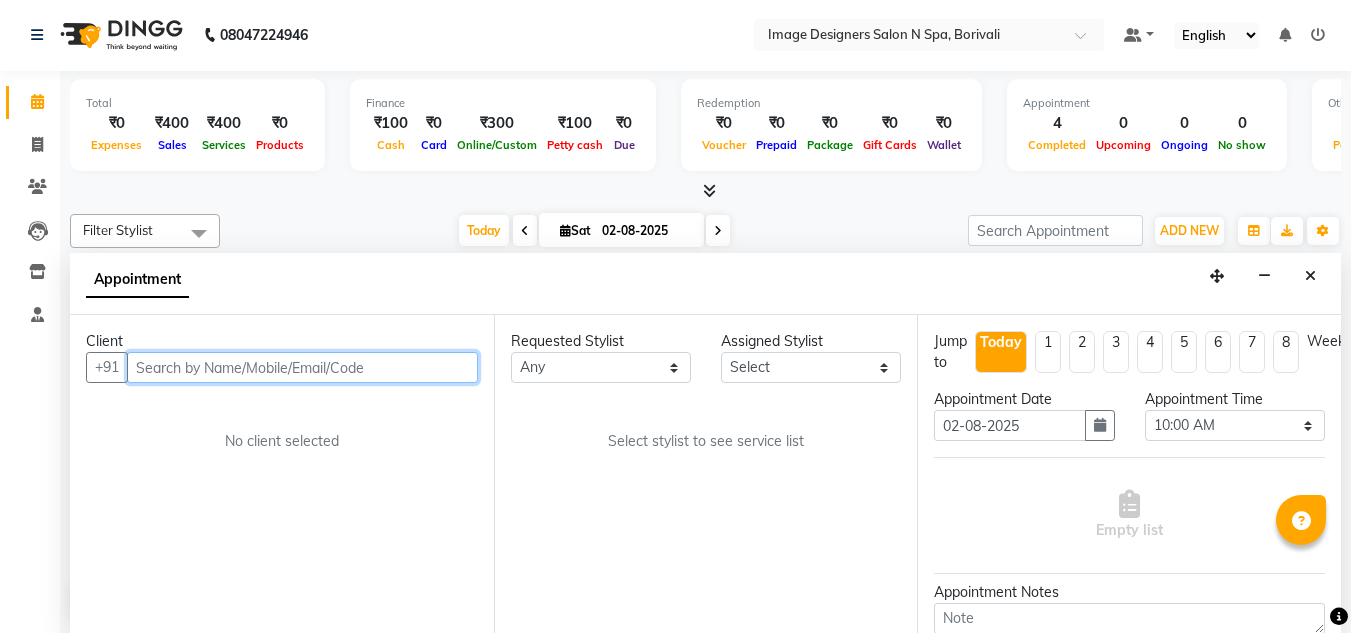 click at bounding box center [302, 367] 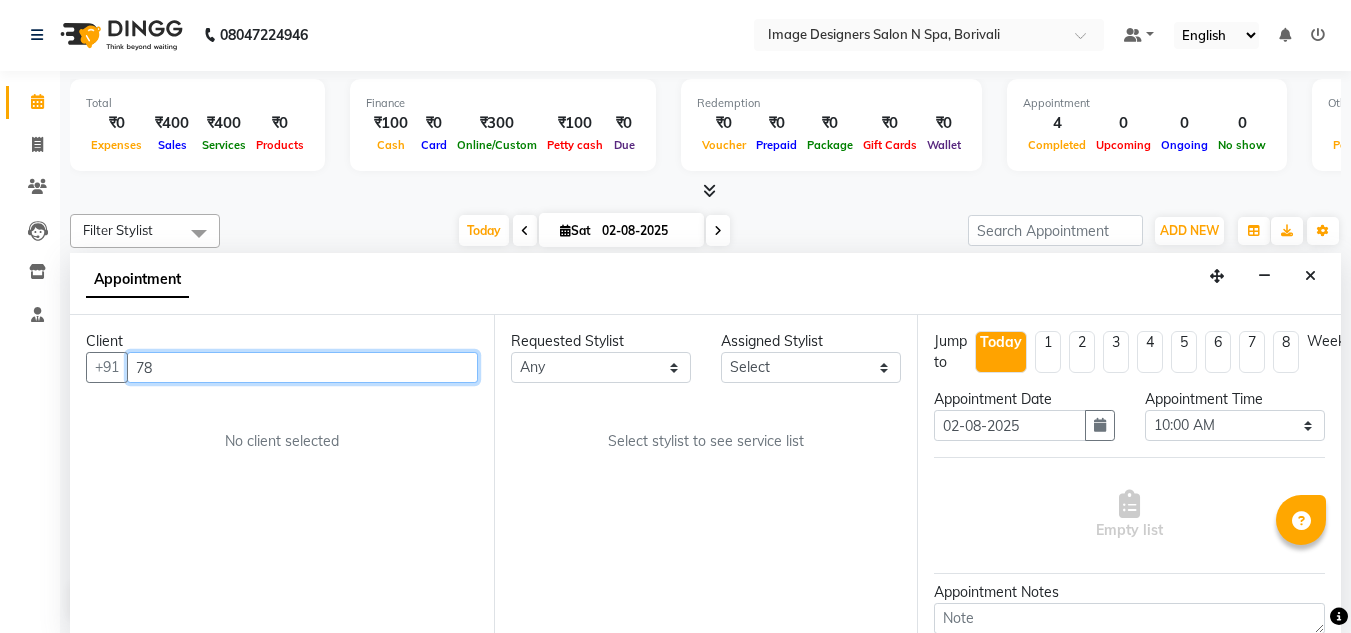 type on "7" 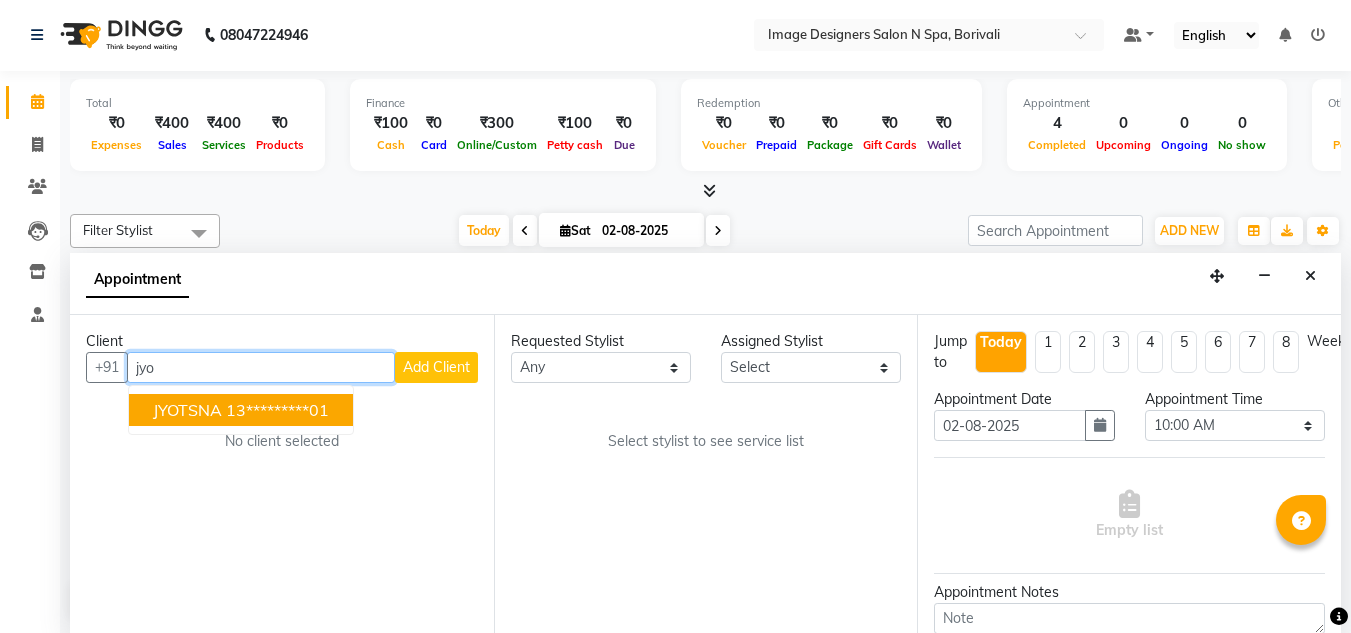 click on "13*********01" at bounding box center [277, 410] 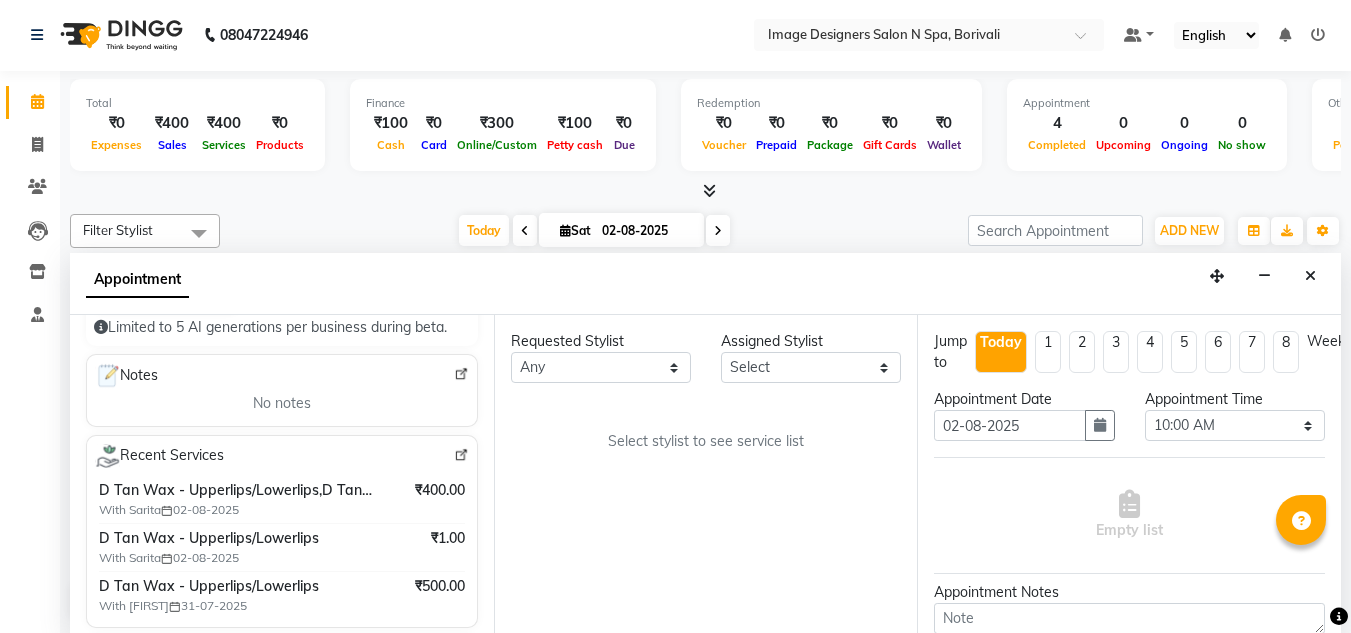 scroll, scrollTop: 278, scrollLeft: 0, axis: vertical 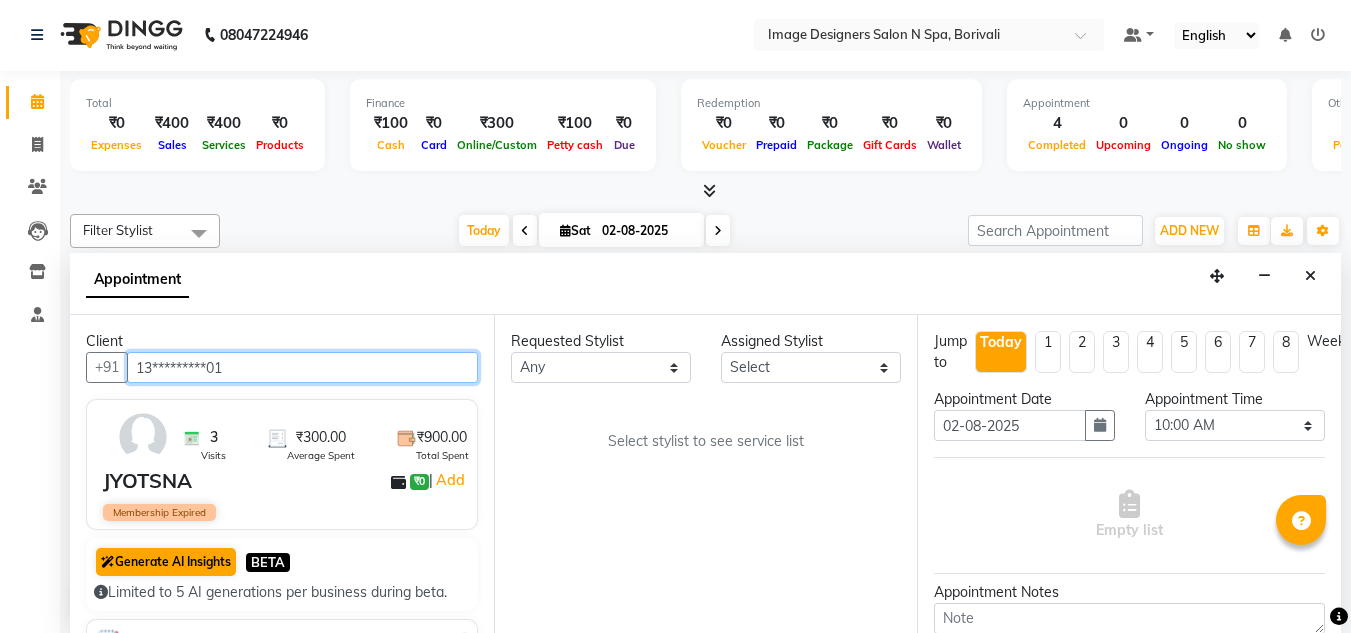 type on "13*********01" 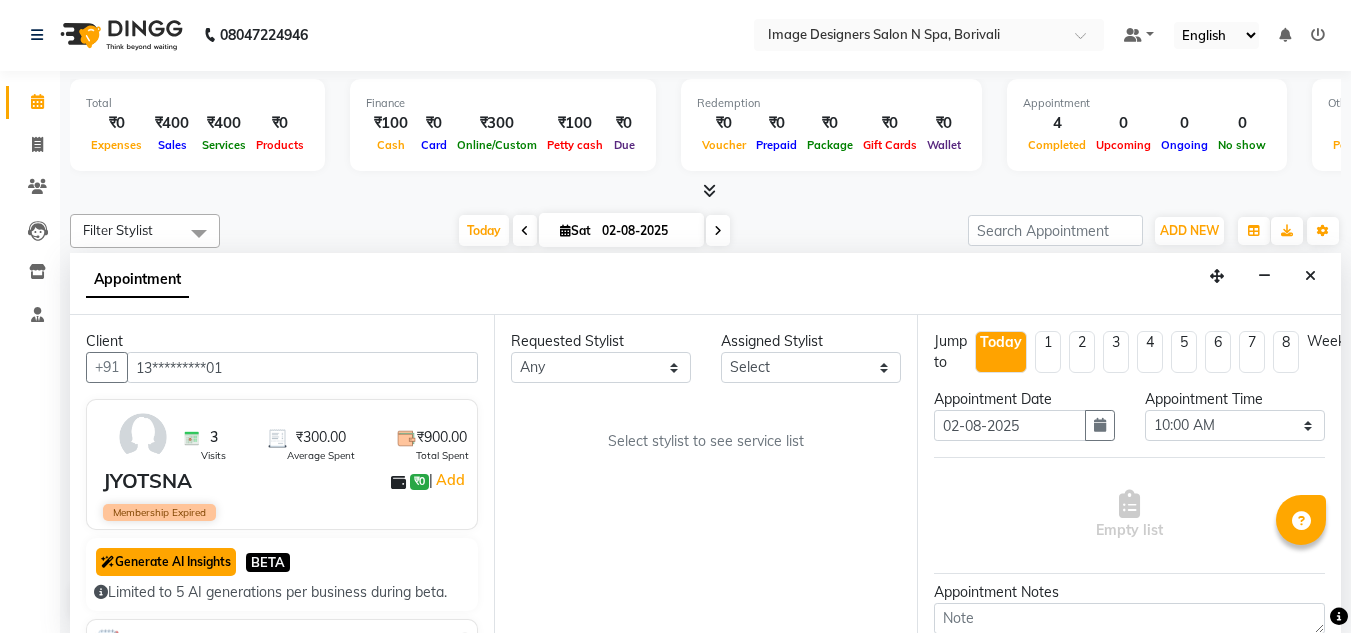 click on "Generate AI Insights" at bounding box center [166, 562] 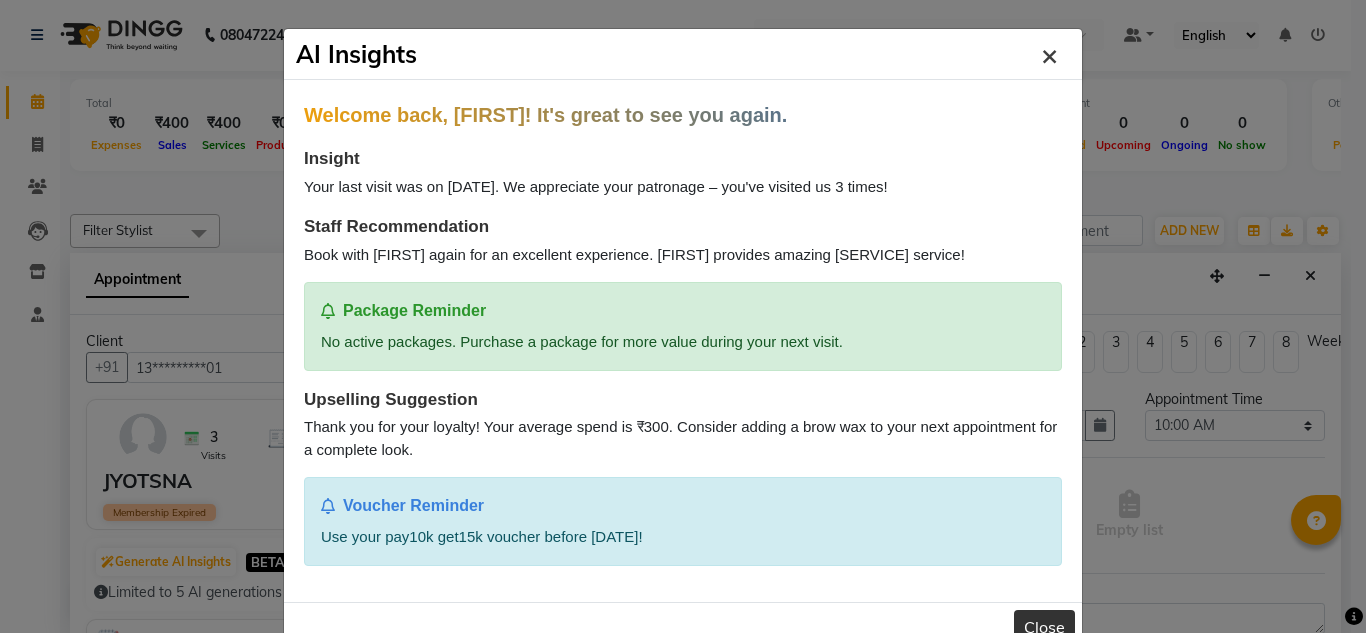 click on "×" 